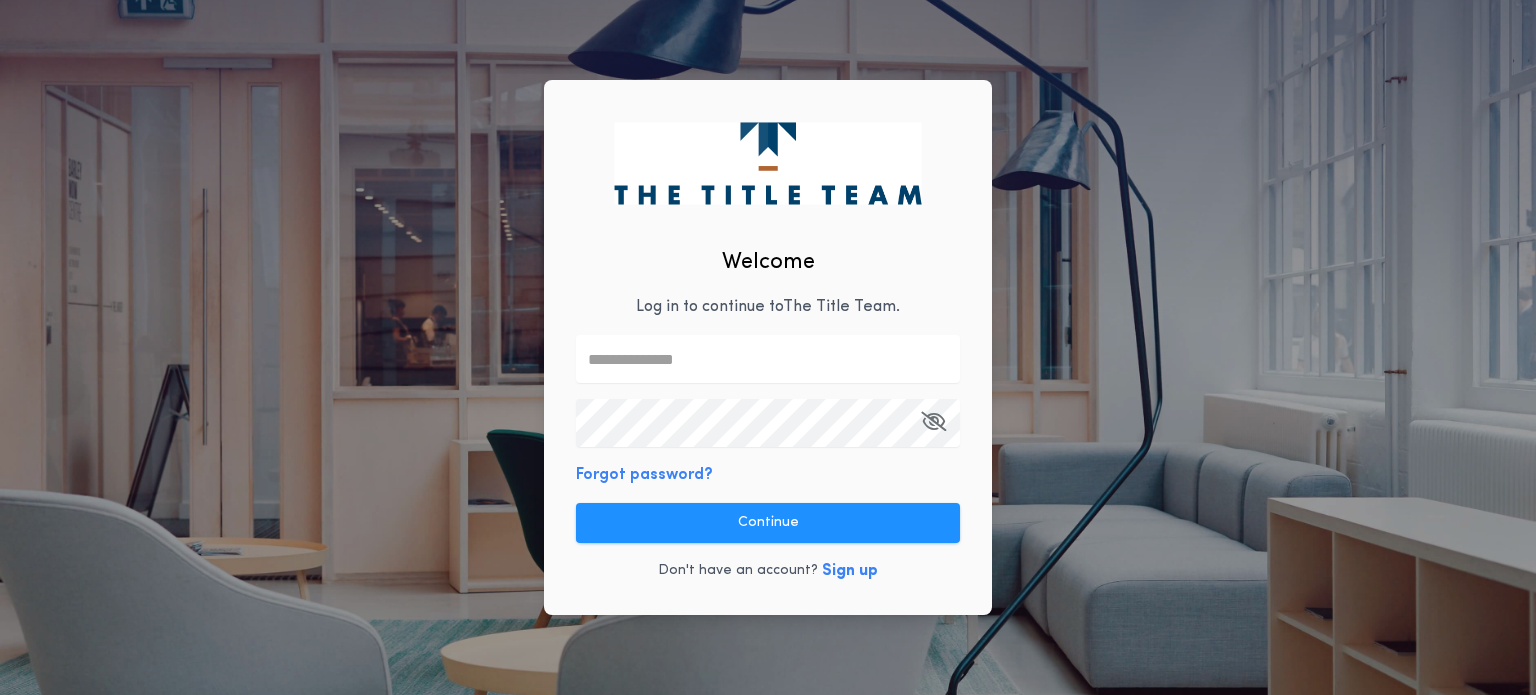 scroll, scrollTop: 0, scrollLeft: 0, axis: both 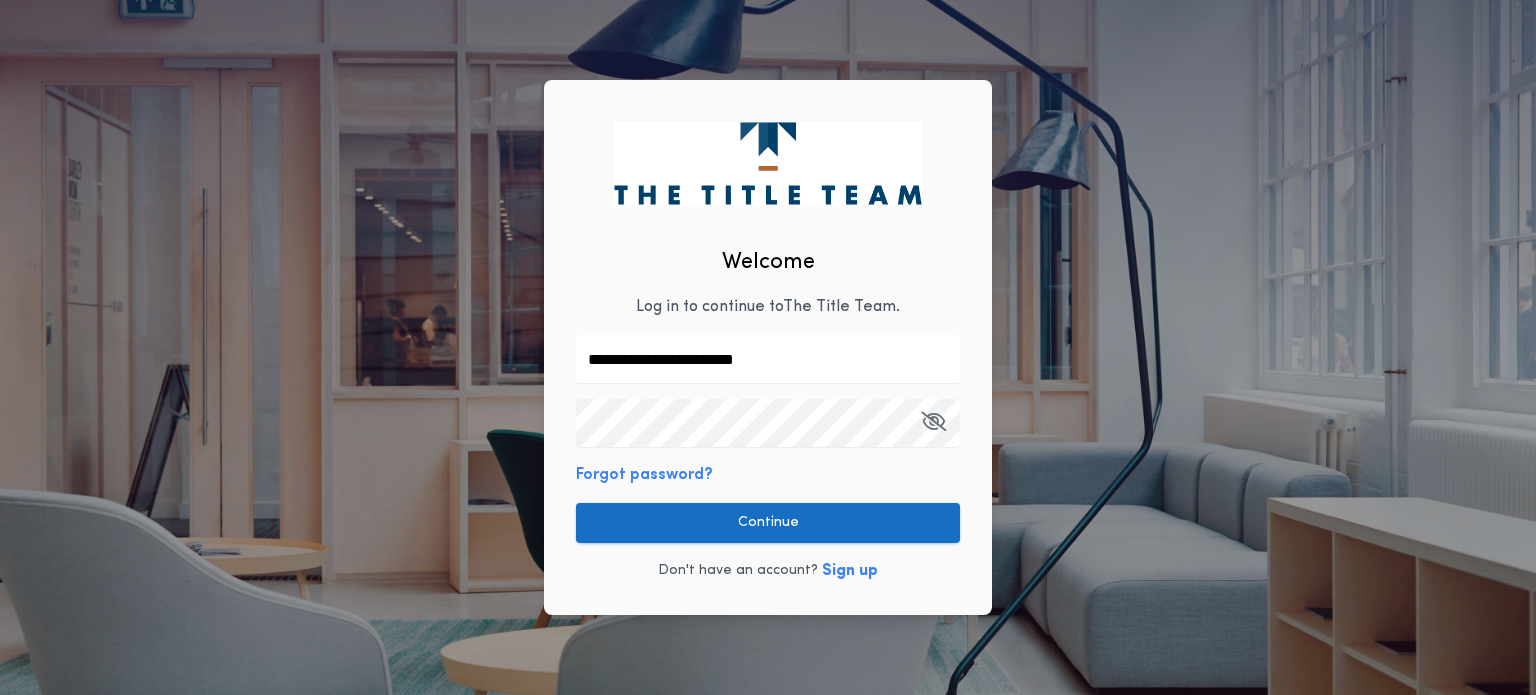 click on "Continue" at bounding box center [768, 523] 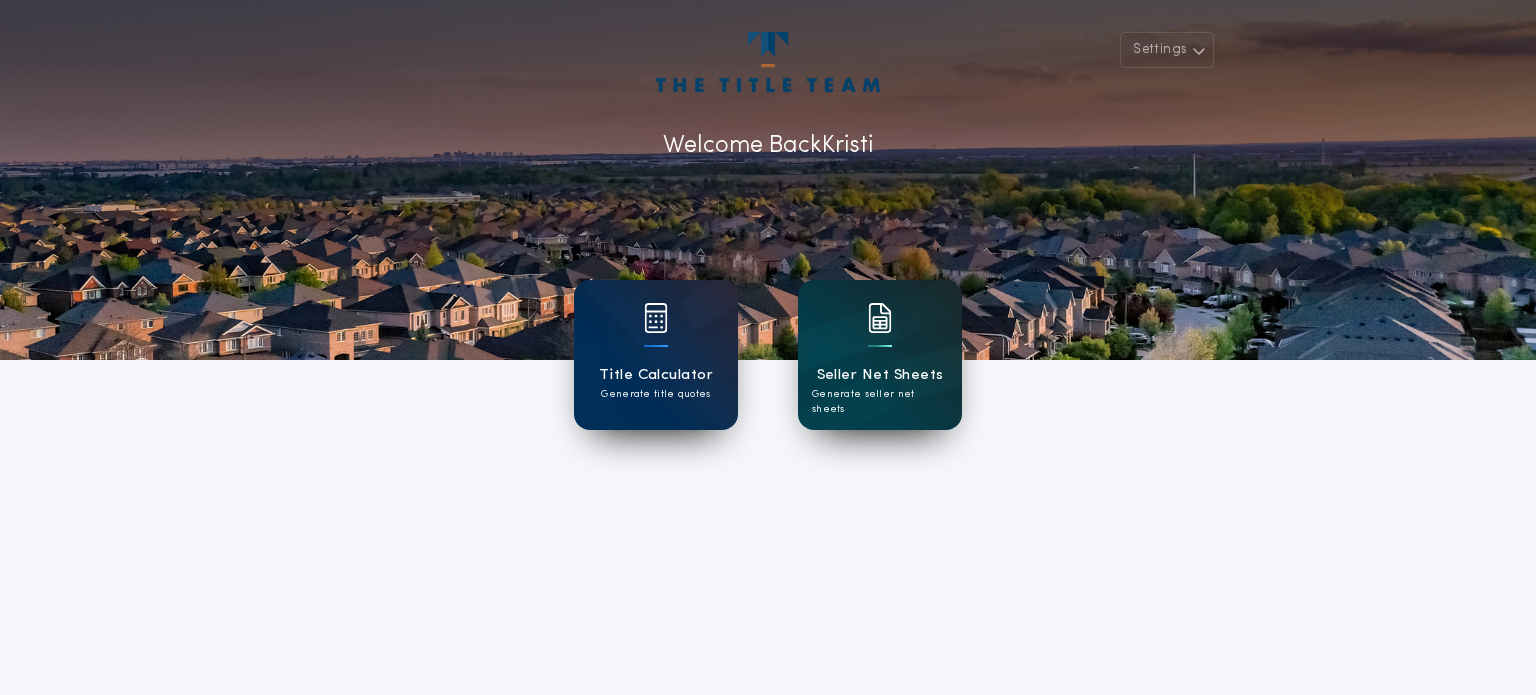 click on "Seller Net Sheets" at bounding box center [880, 375] 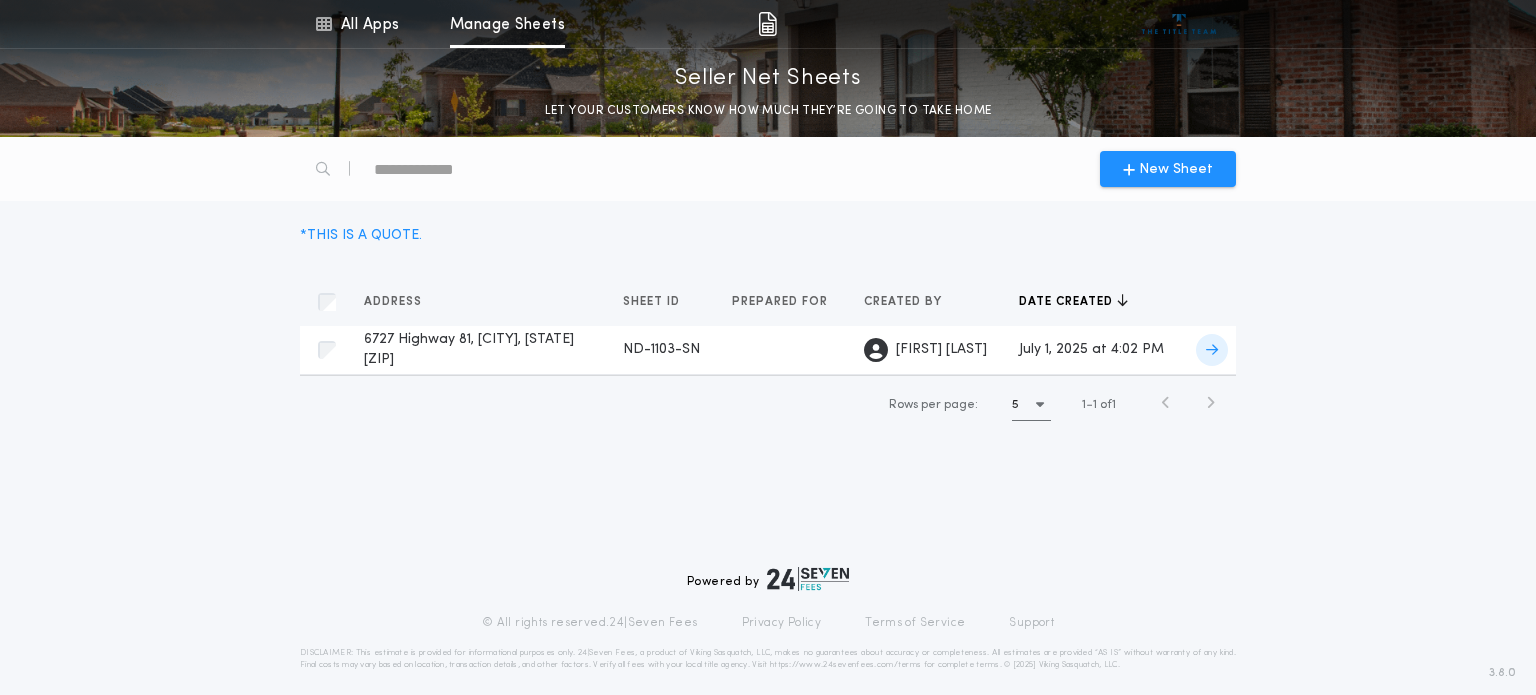 click on "6727 Highway 81, [CITY], [STATE] [ZIP] [DOCUMENT_TYPE] Prepared for" at bounding box center (477, 350) 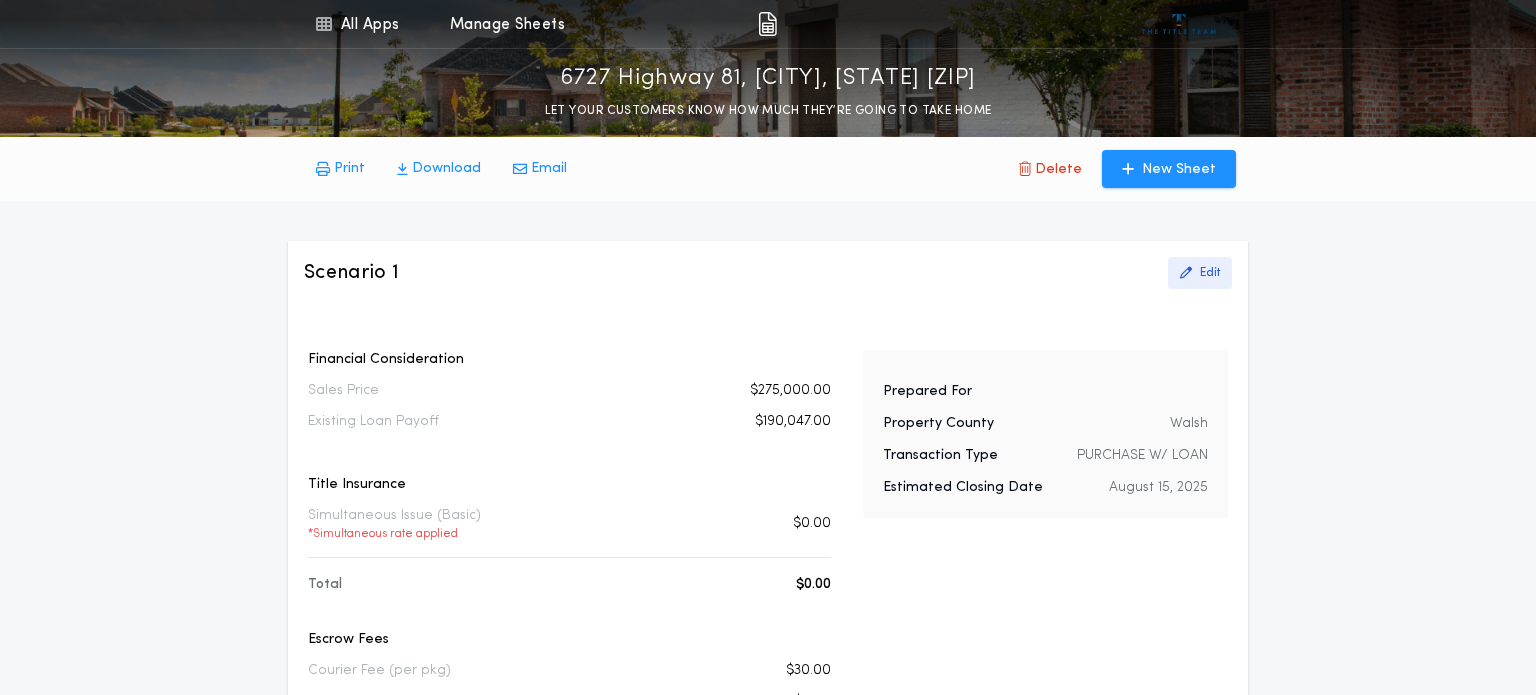 click on "Edit" at bounding box center (1210, 273) 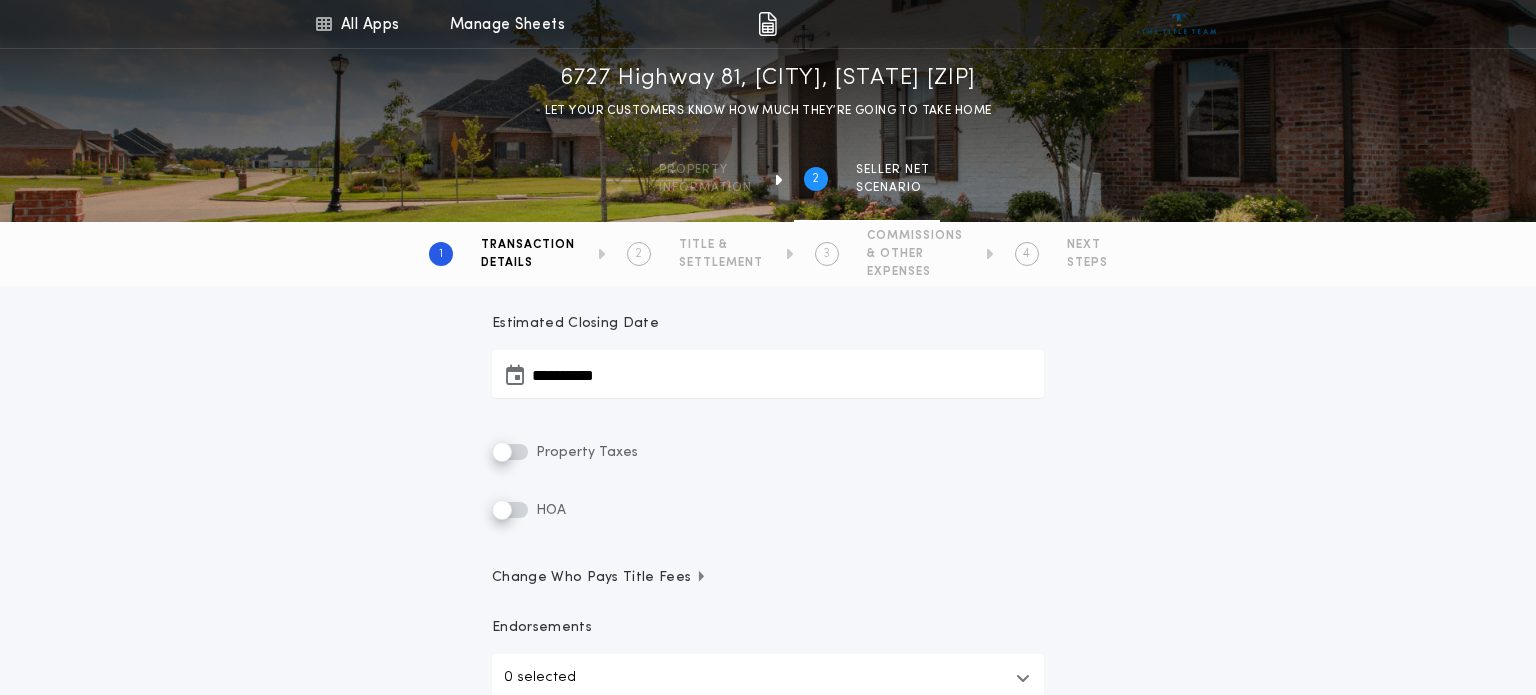scroll, scrollTop: 373, scrollLeft: 0, axis: vertical 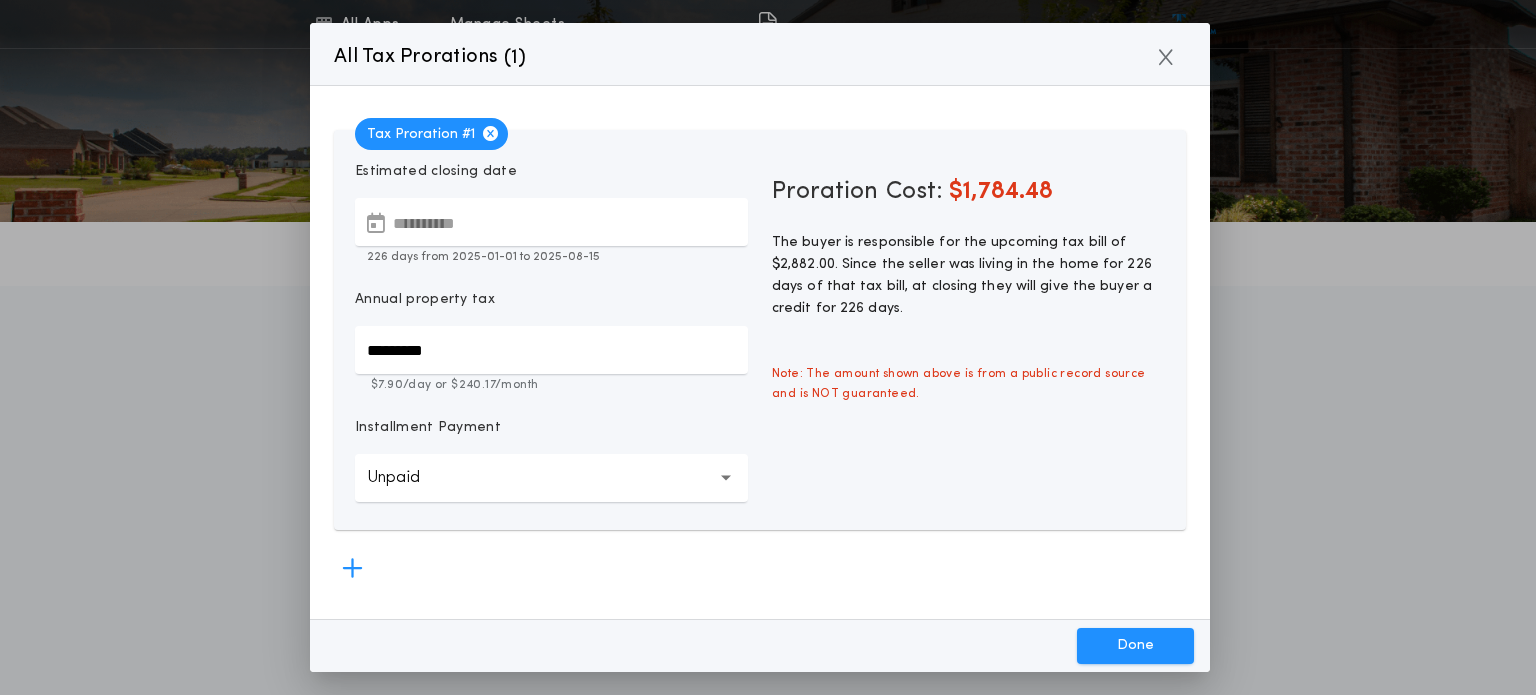 click on "**********" at bounding box center (551, 222) 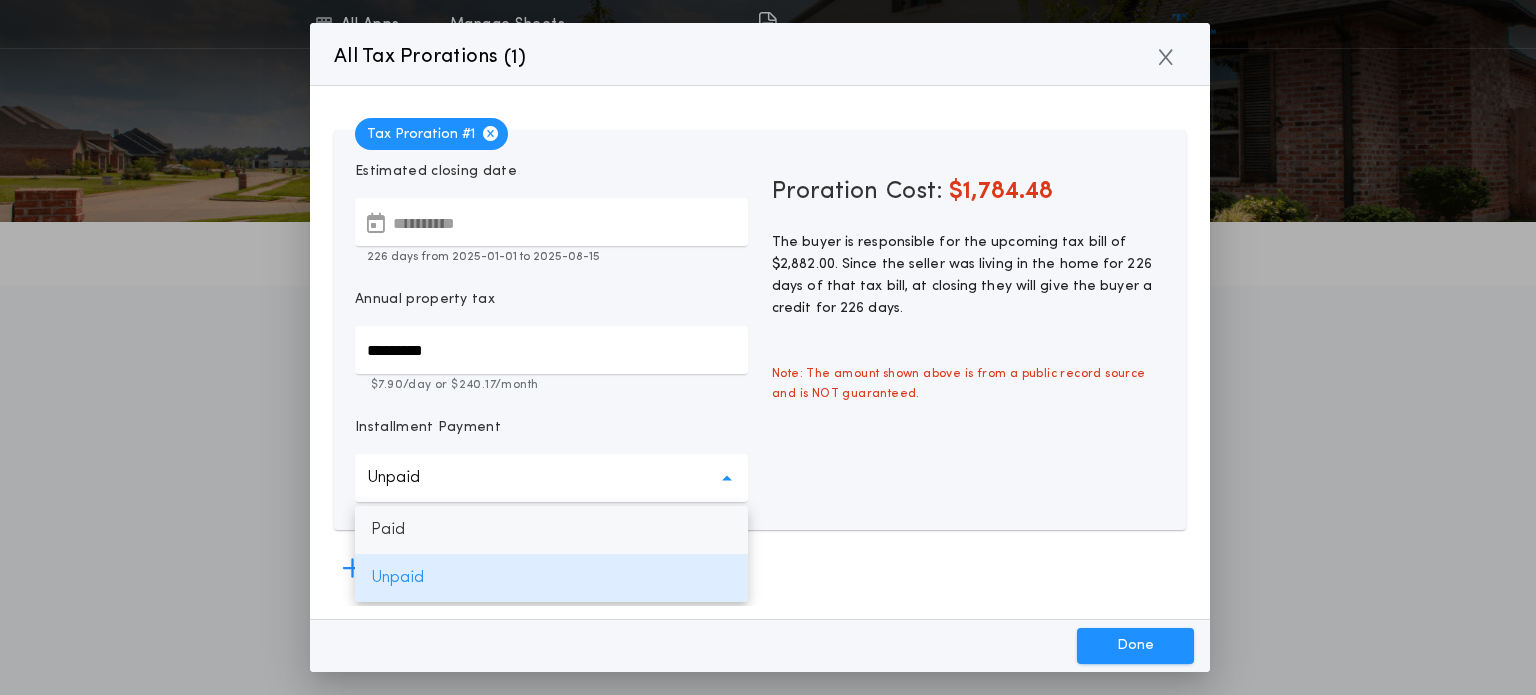 click on "Paid" at bounding box center (551, 530) 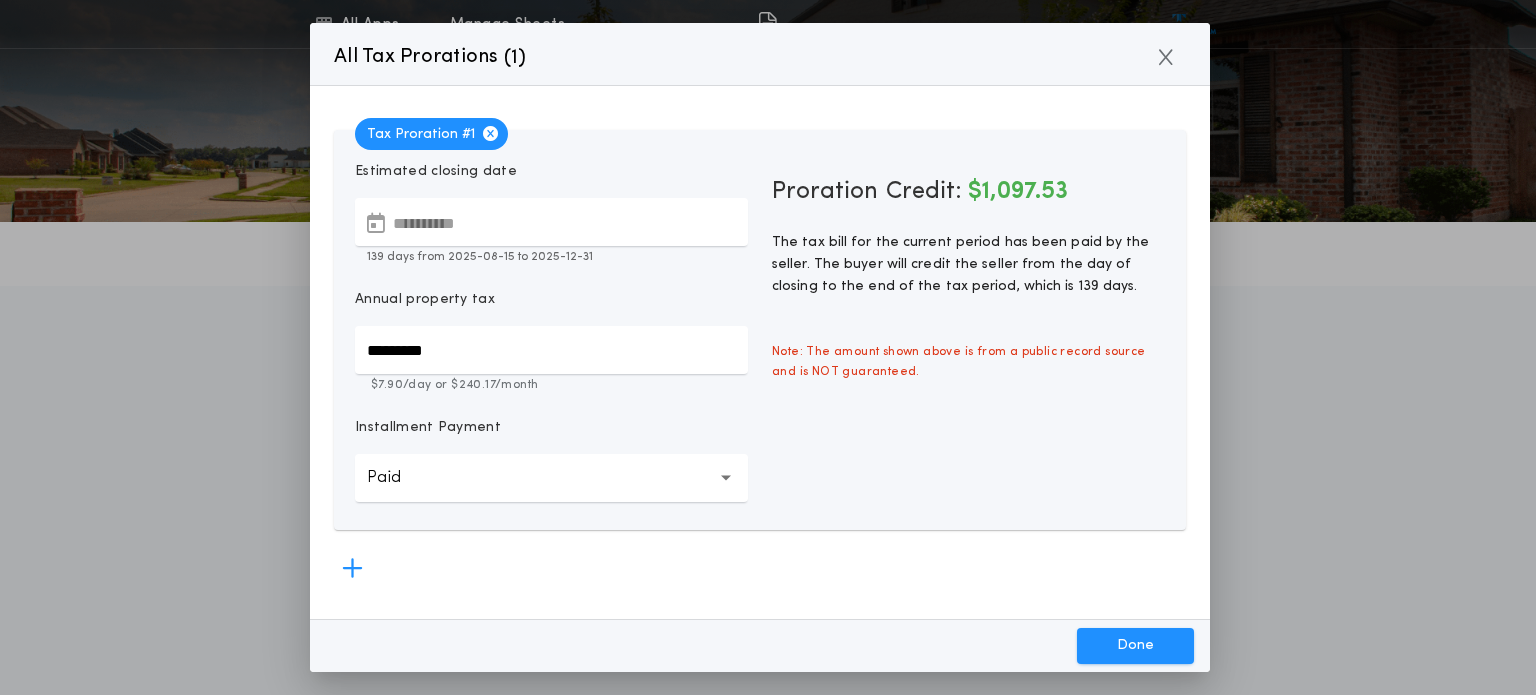 click on "Proration Credit: $1,097.53 The tax bill for the current period has been paid by the seller. The buyer will credit the seller from the day of closing to the end of the tax period, which is 139 days. Note: The amount shown above is from a public record source and is NOT guaranteed." at bounding box center [968, 331] 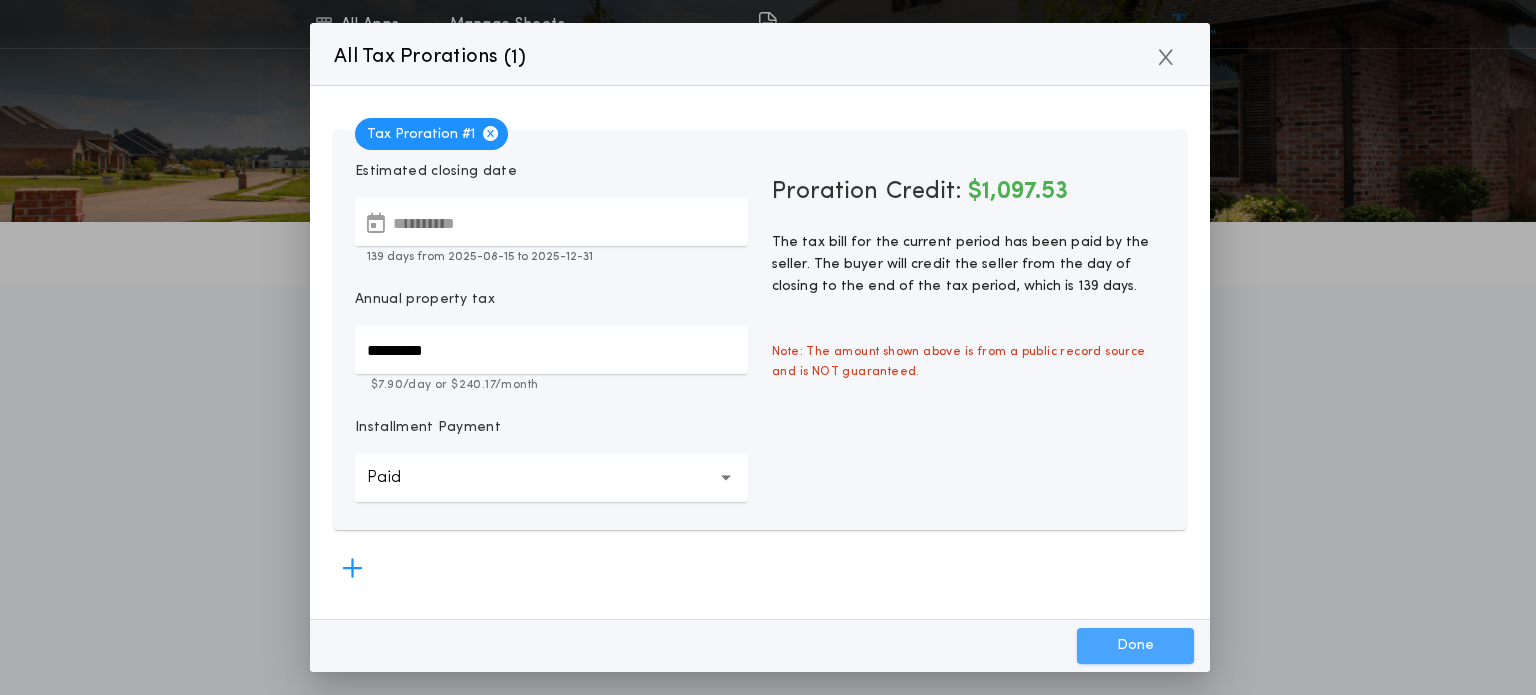 click on "Done" at bounding box center [1135, 646] 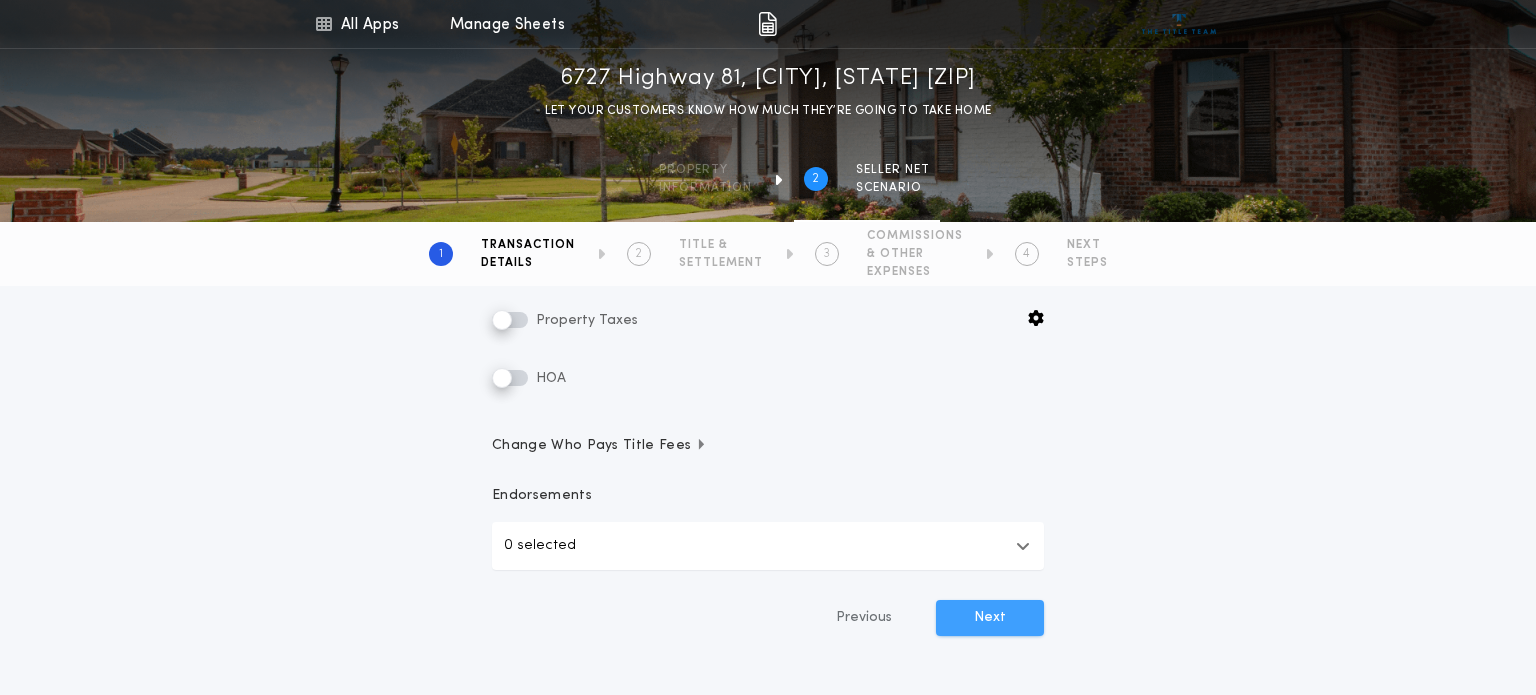 click on "Next" at bounding box center (990, 618) 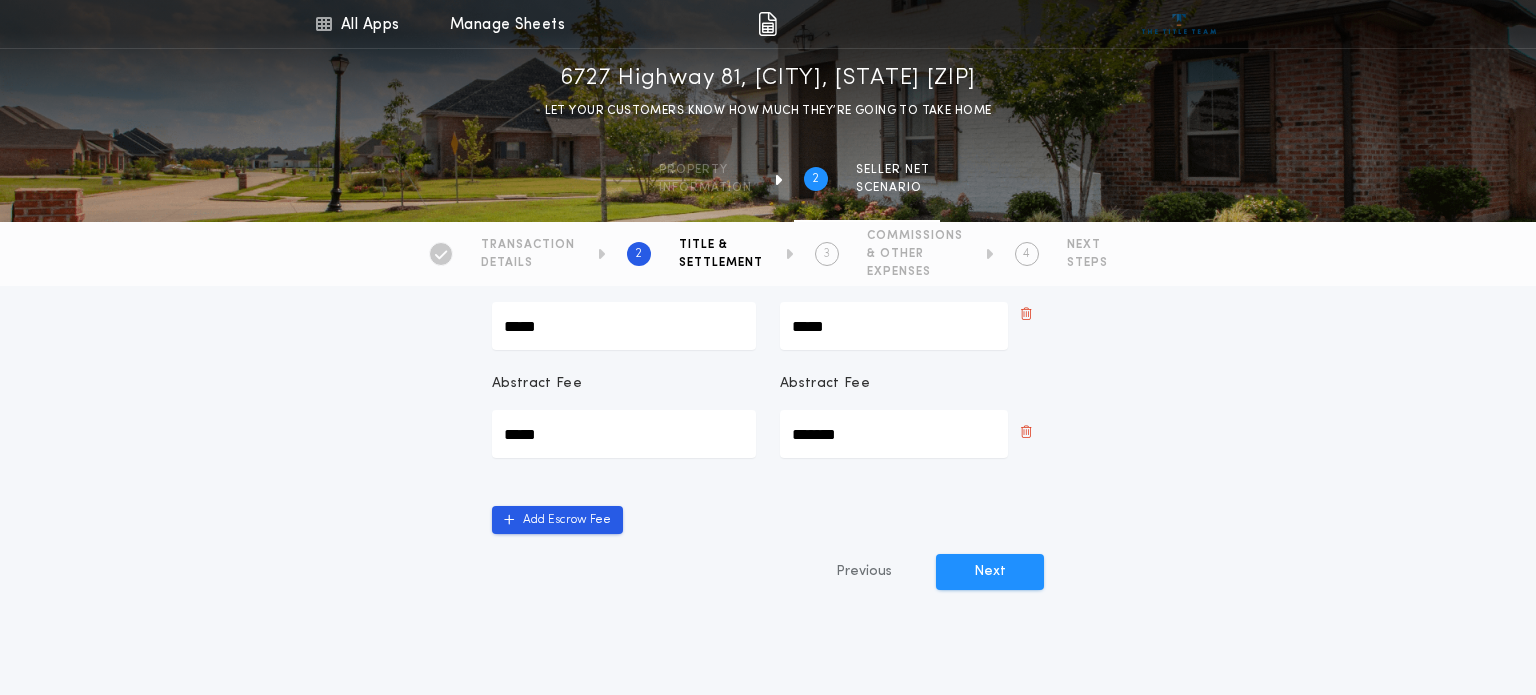 scroll, scrollTop: 1043, scrollLeft: 0, axis: vertical 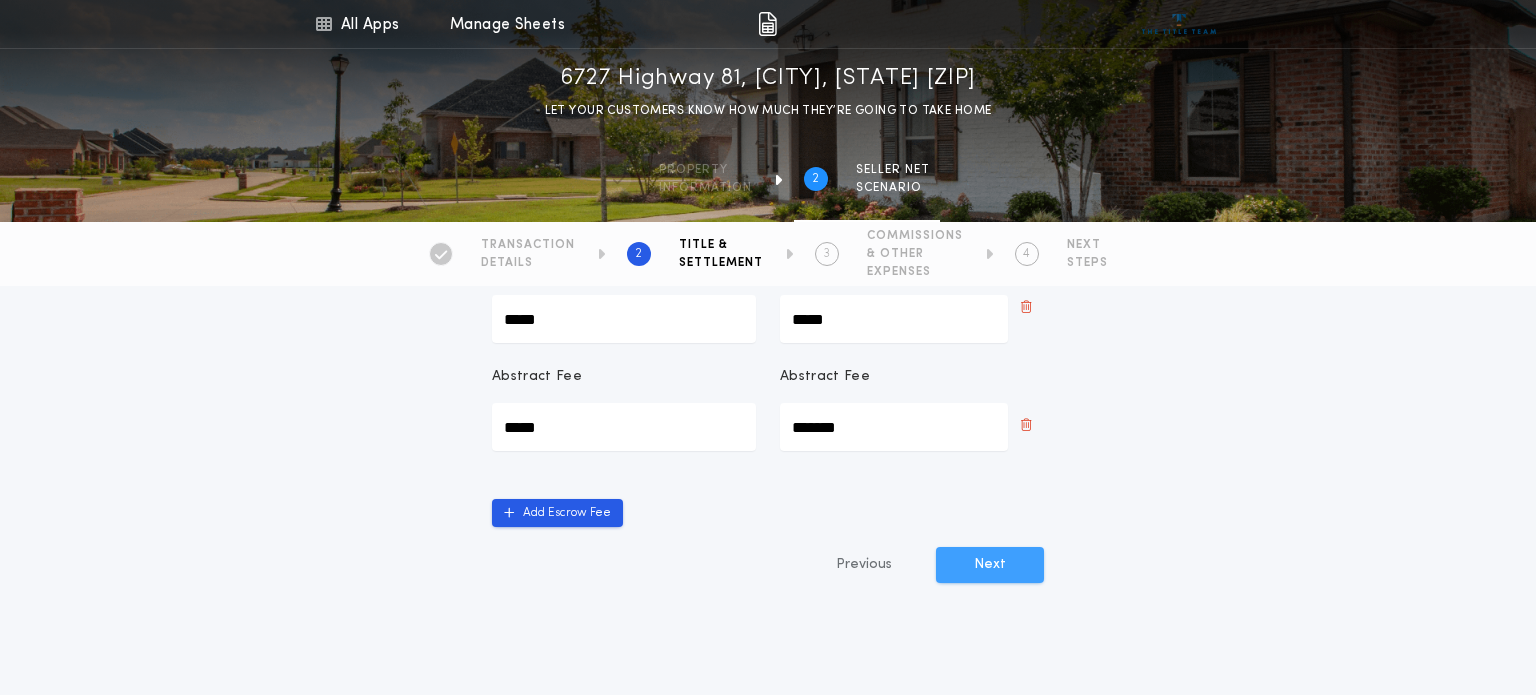 click on "Next" at bounding box center (990, 565) 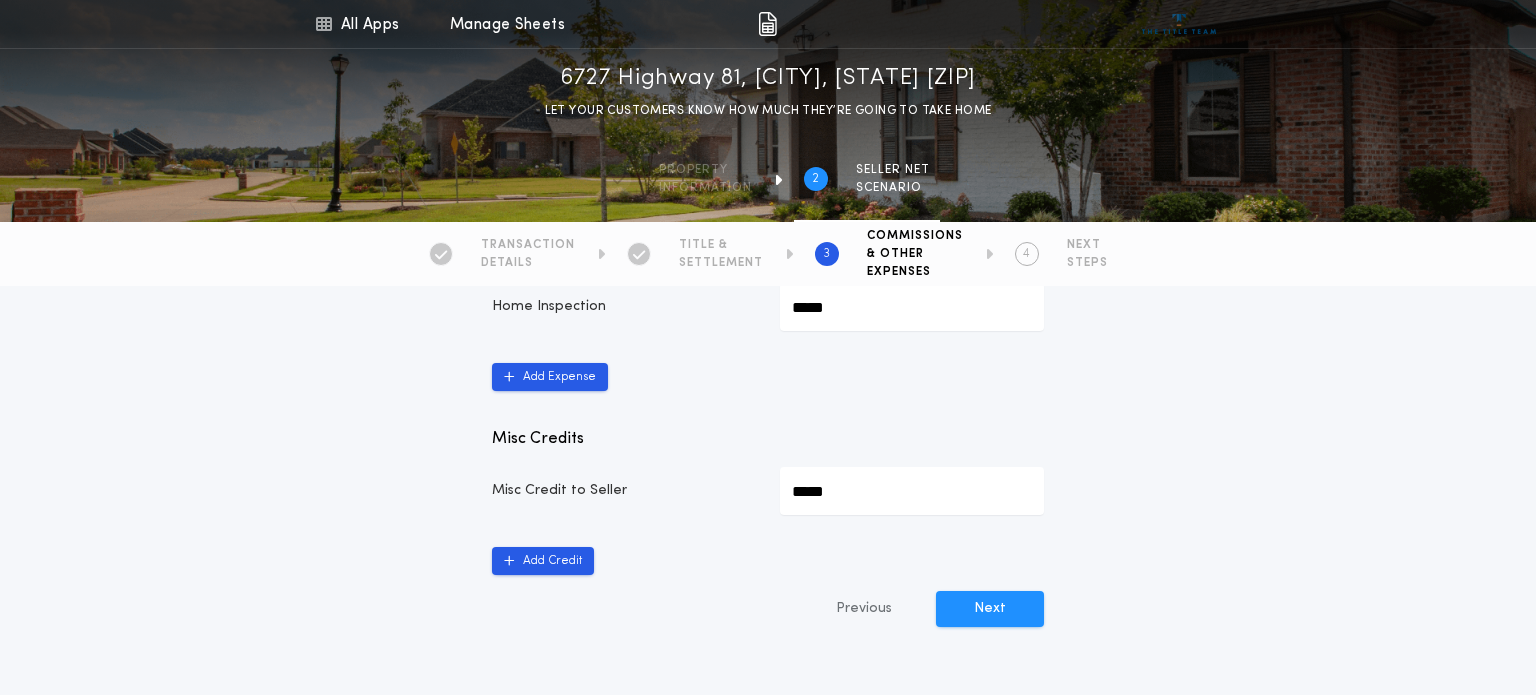 scroll, scrollTop: 1081, scrollLeft: 0, axis: vertical 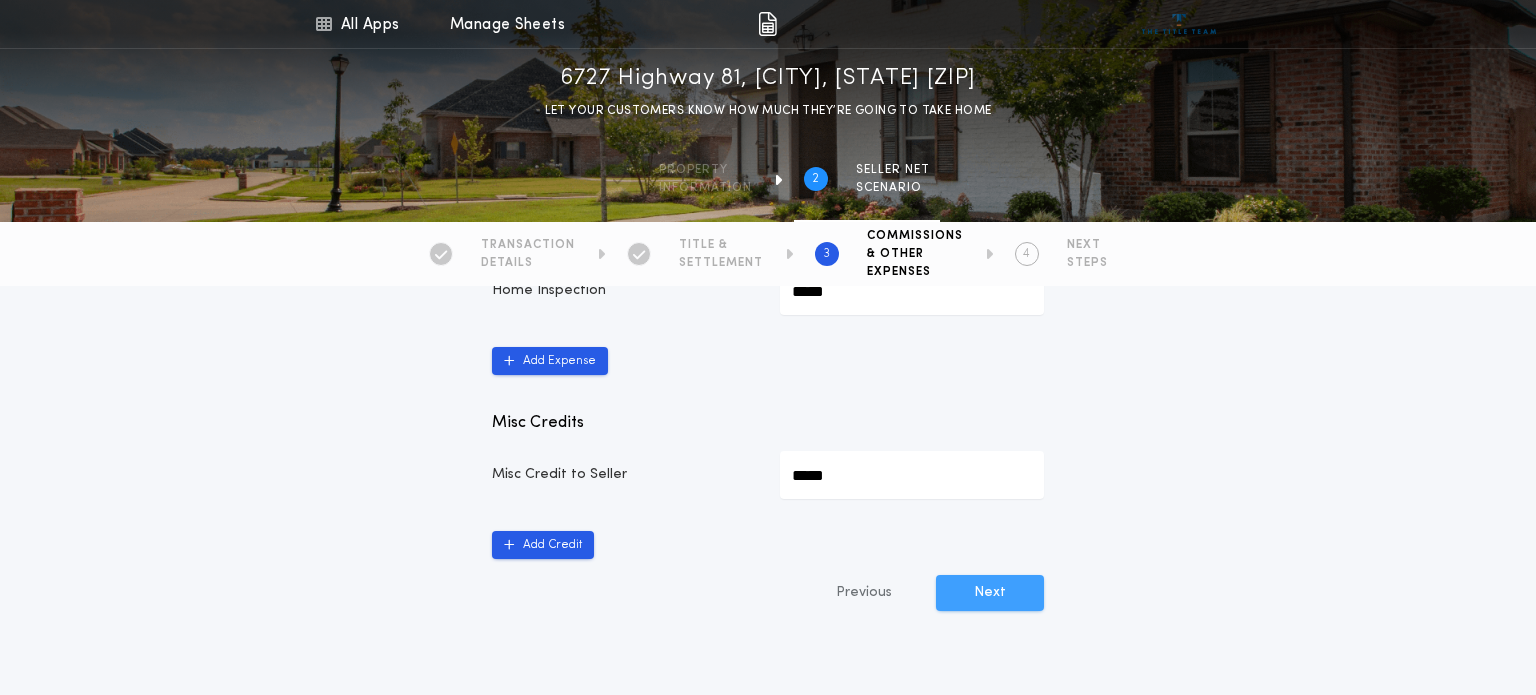 click on "Next" at bounding box center (990, 593) 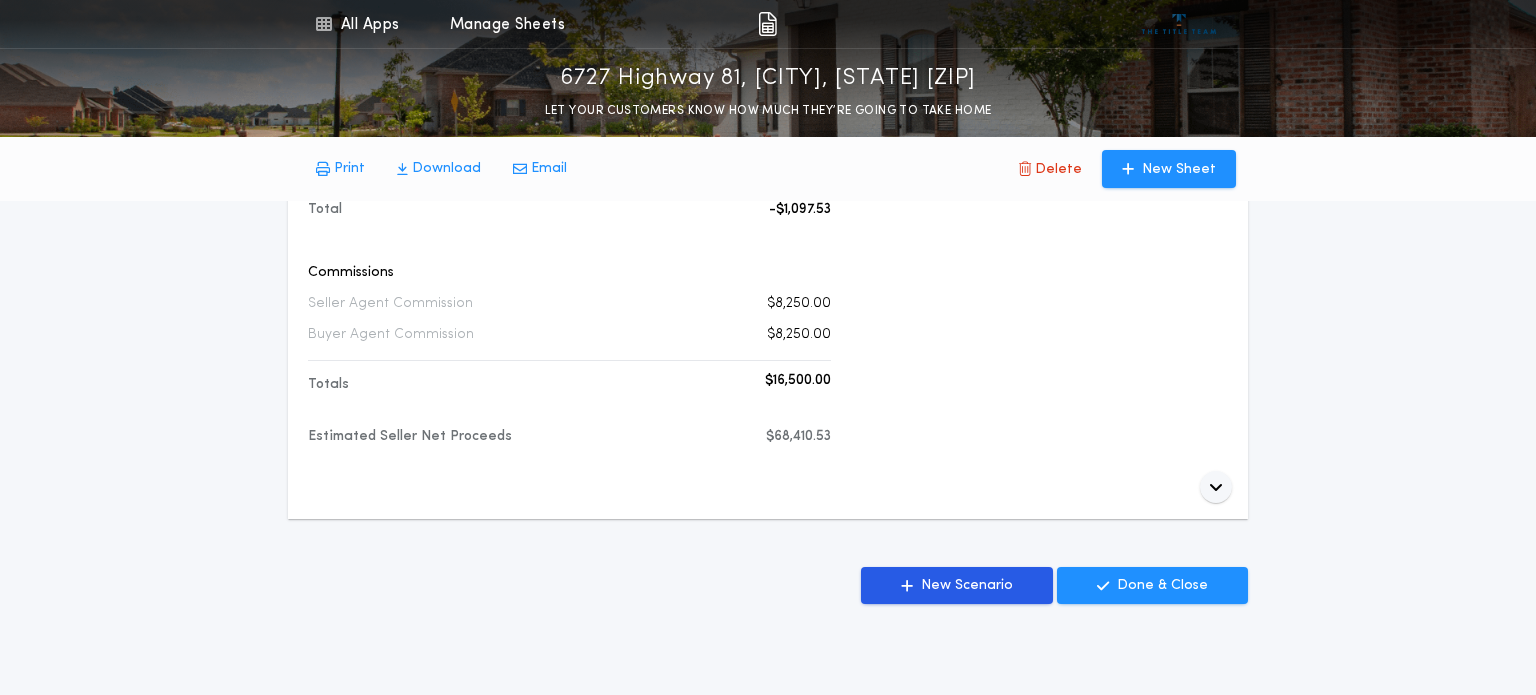 scroll, scrollTop: 850, scrollLeft: 0, axis: vertical 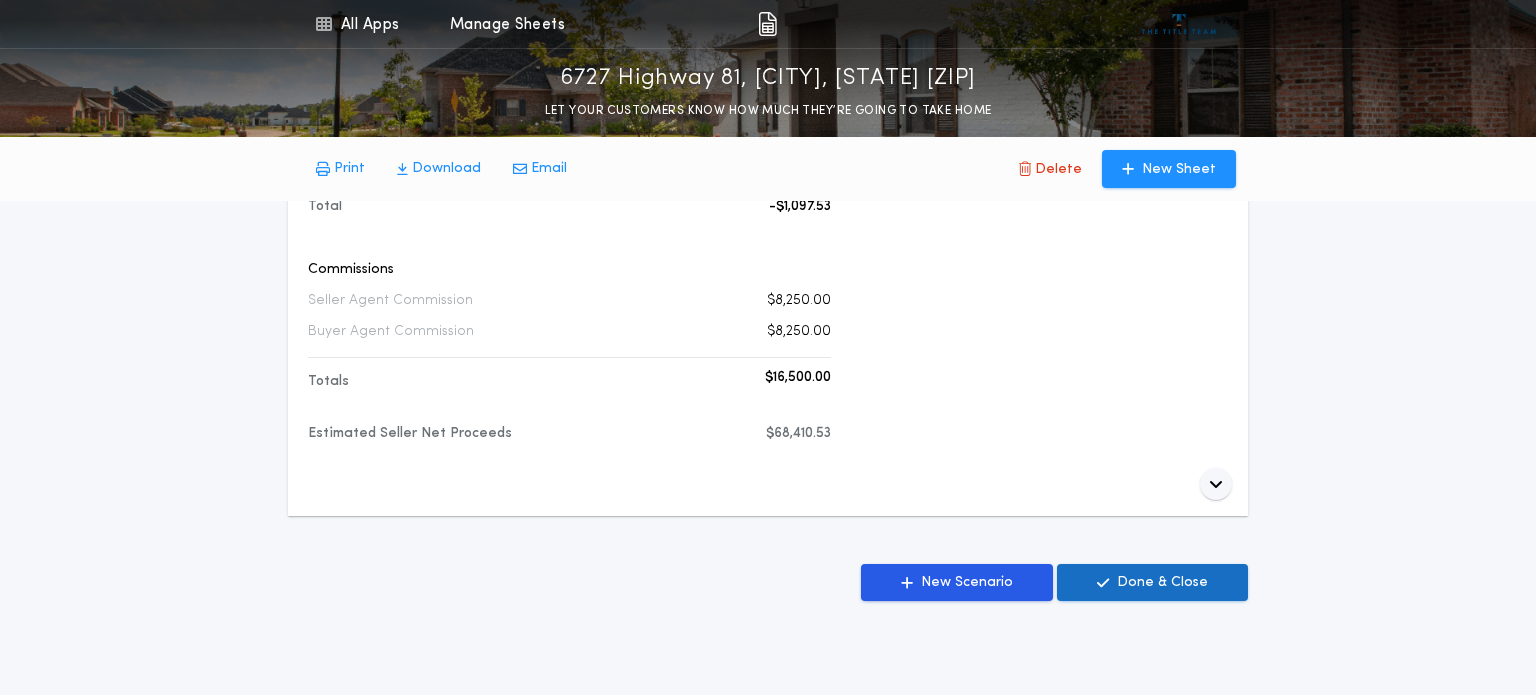 click on "Done & Close" at bounding box center [1162, 583] 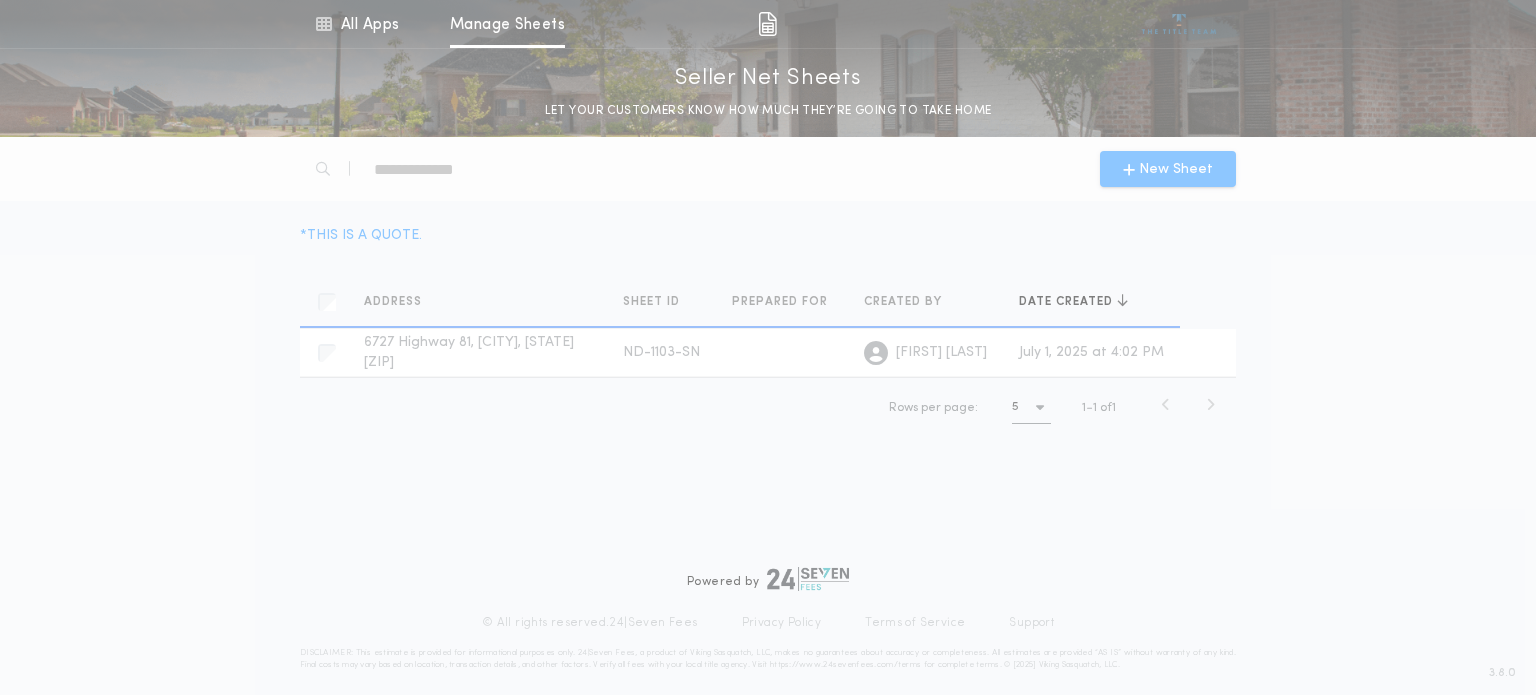 scroll, scrollTop: 0, scrollLeft: 0, axis: both 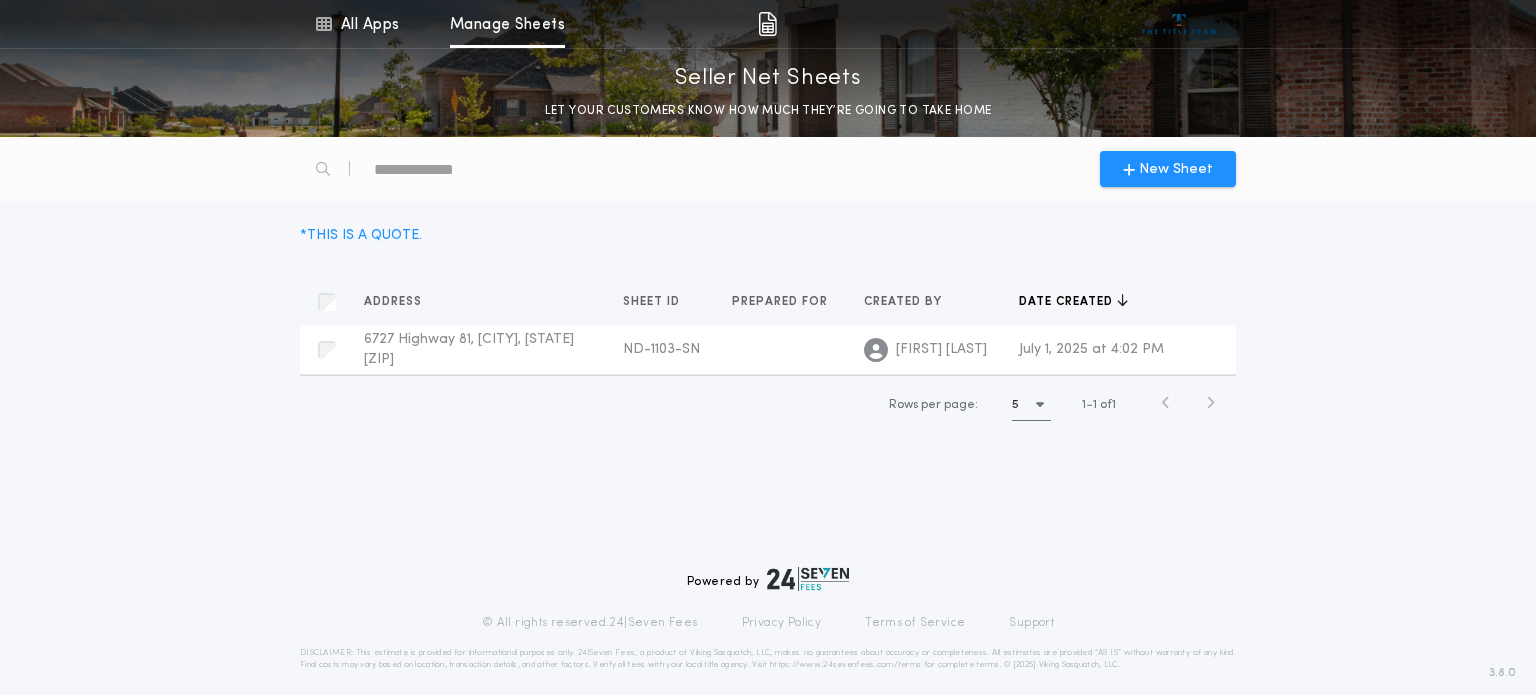 click on "Powered by  © All rights reserved.  24|Seven Fees Privacy Policy Terms of Service Support DISCLAIMER: This estimate is provided for informational purposes only. 24|Seven Fees, a product of Viking Sasquatch, LLC, makes no guarantees about accuracy or completeness. All estimates are provided “AS IS” without warranty of any kind. Final costs may vary based on location, transaction details, and other factors. Verify all fees with your local title agency. Visit   https://www.24sevenfees.com/terms   for complete terms. © [ 2025 ] Viking Sasquatch, LLC." at bounding box center [768, 619] 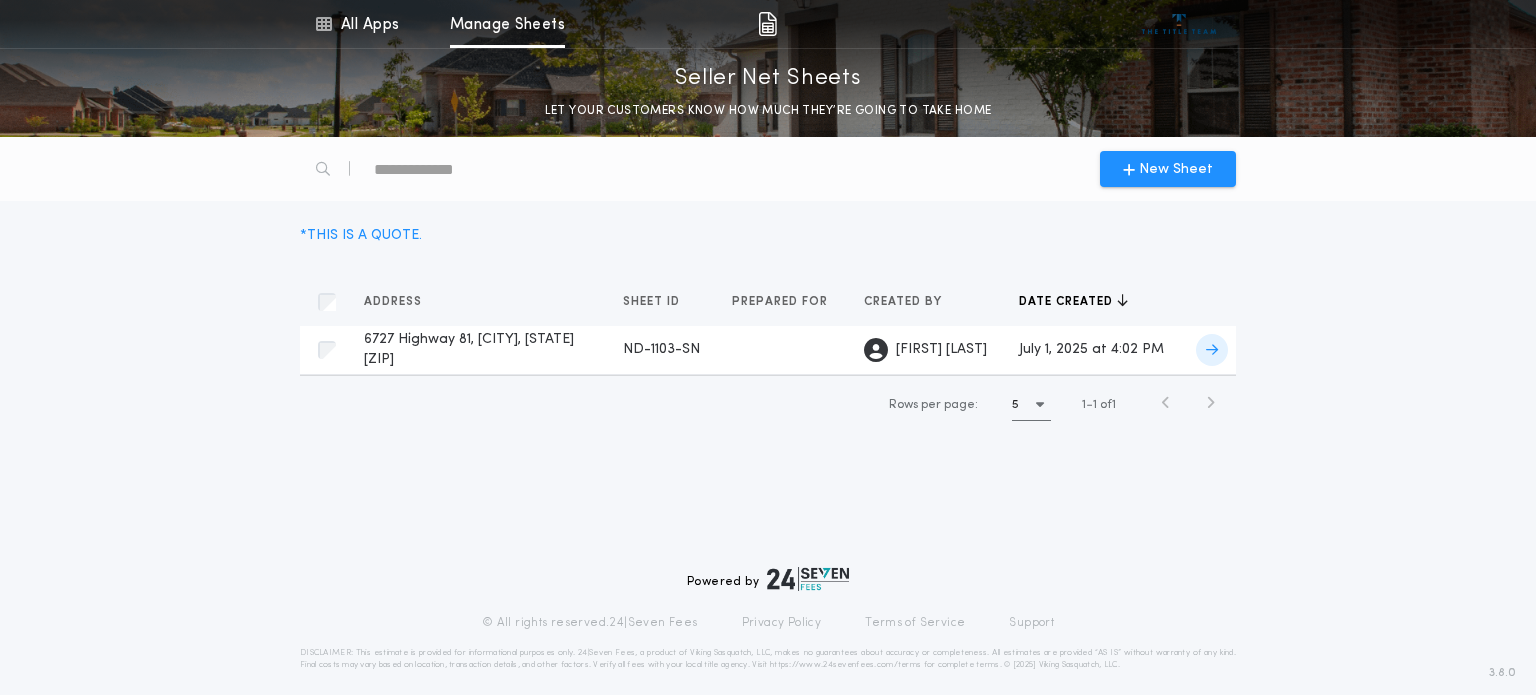 click on "6727 Highway 81, [CITY], [STATE] [ZIP] [DOCUMENT_TYPE] Prepared for" at bounding box center [328, 350] 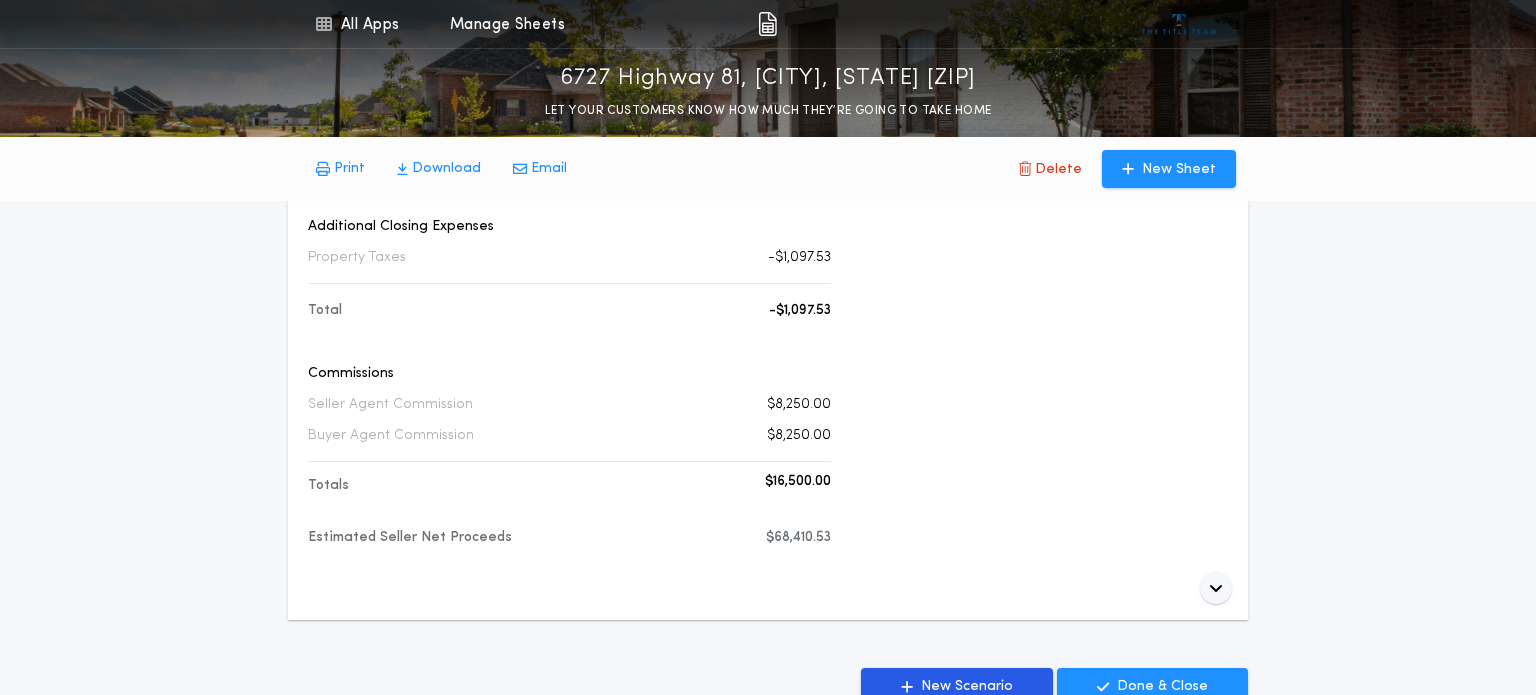 scroll, scrollTop: 744, scrollLeft: 0, axis: vertical 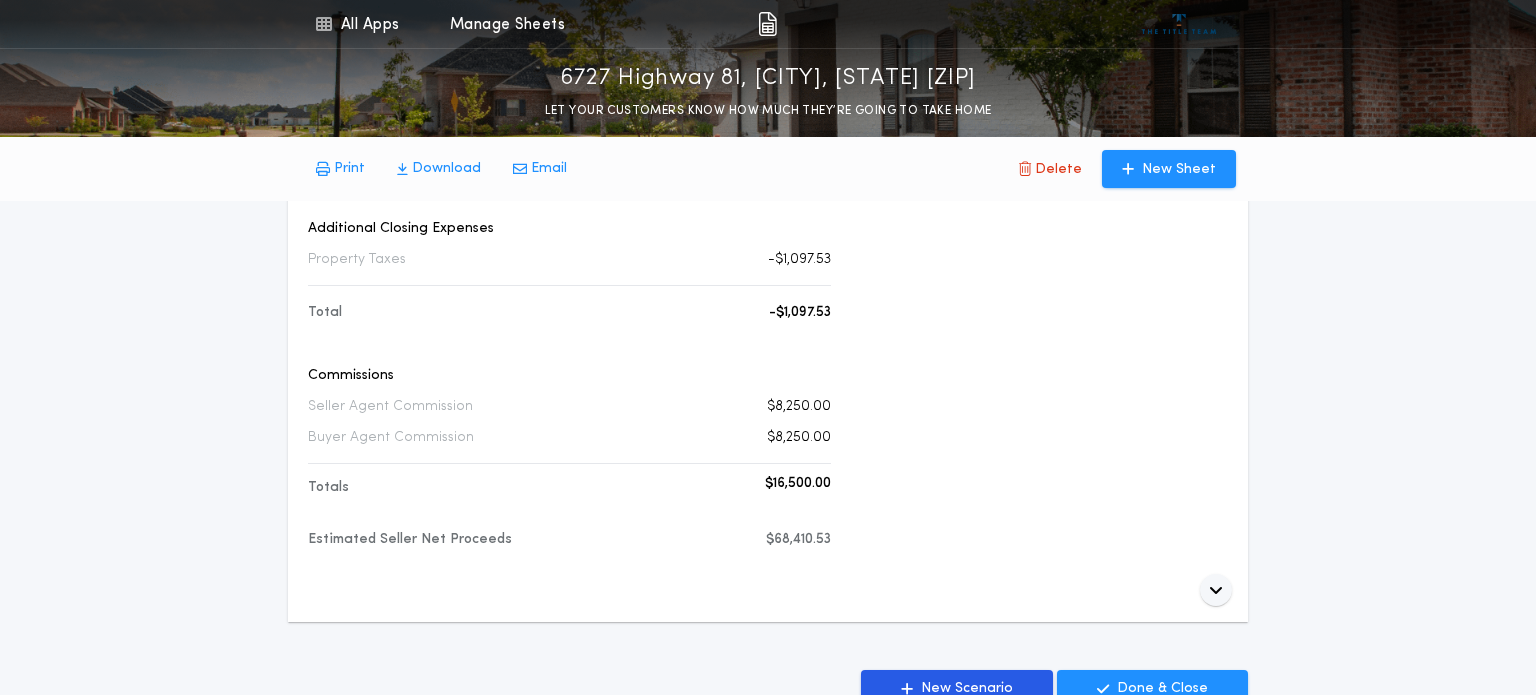 click on "Commissions" at bounding box center (569, 376) 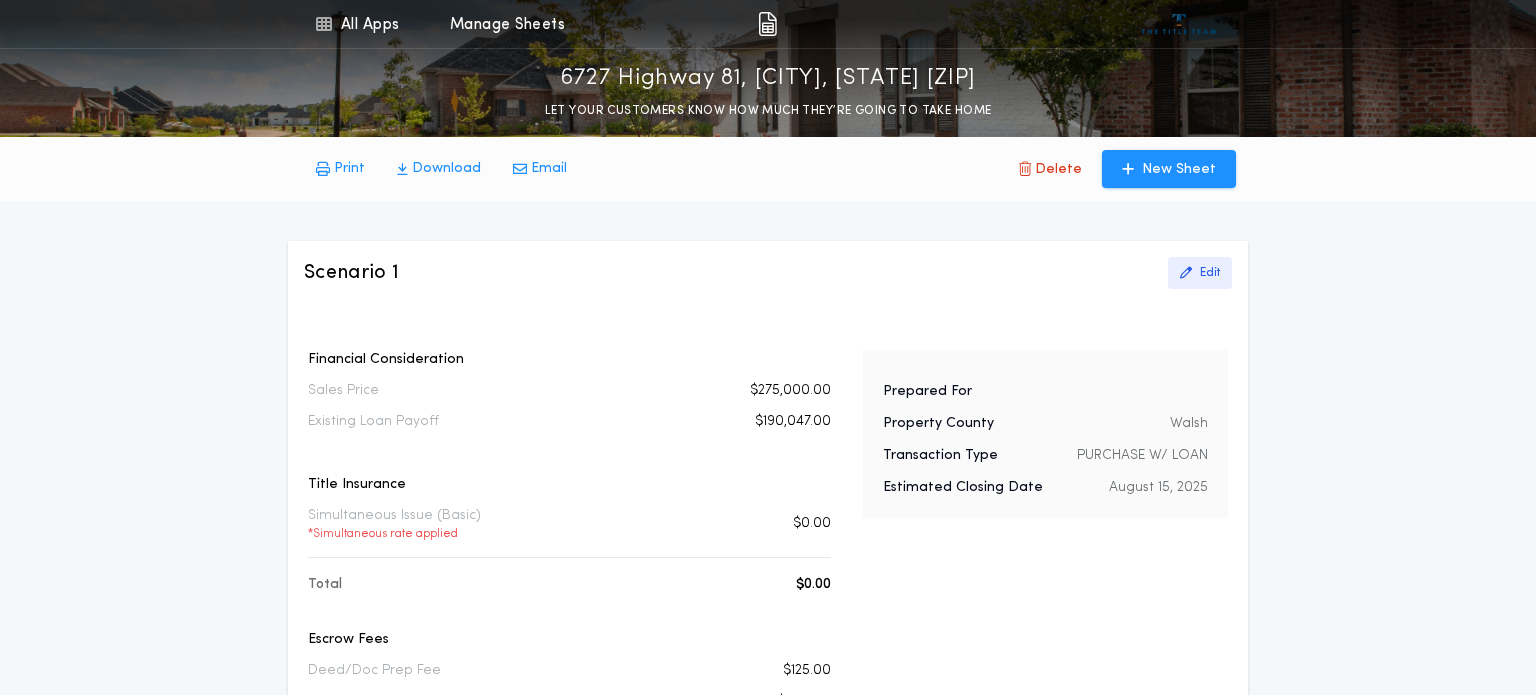 click on "Edit" at bounding box center (1210, 273) 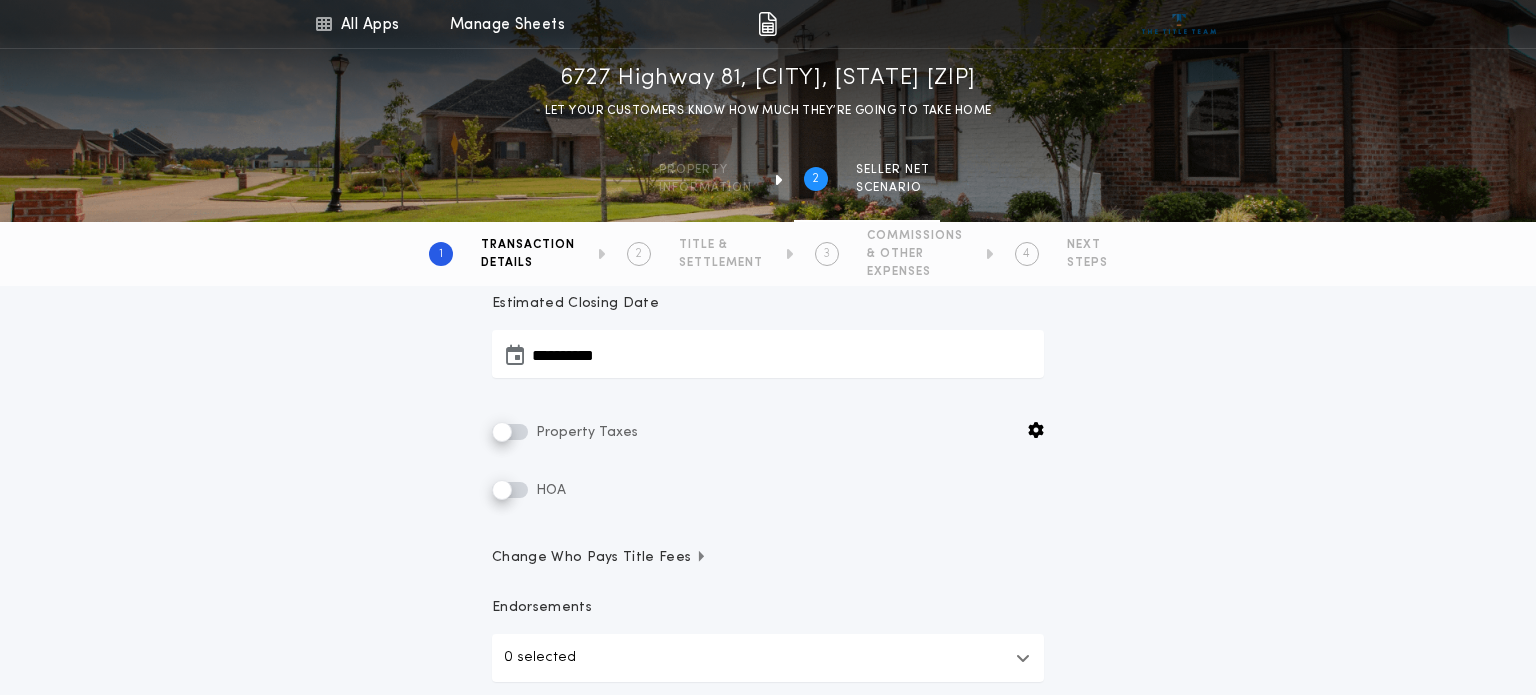 scroll, scrollTop: 397, scrollLeft: 0, axis: vertical 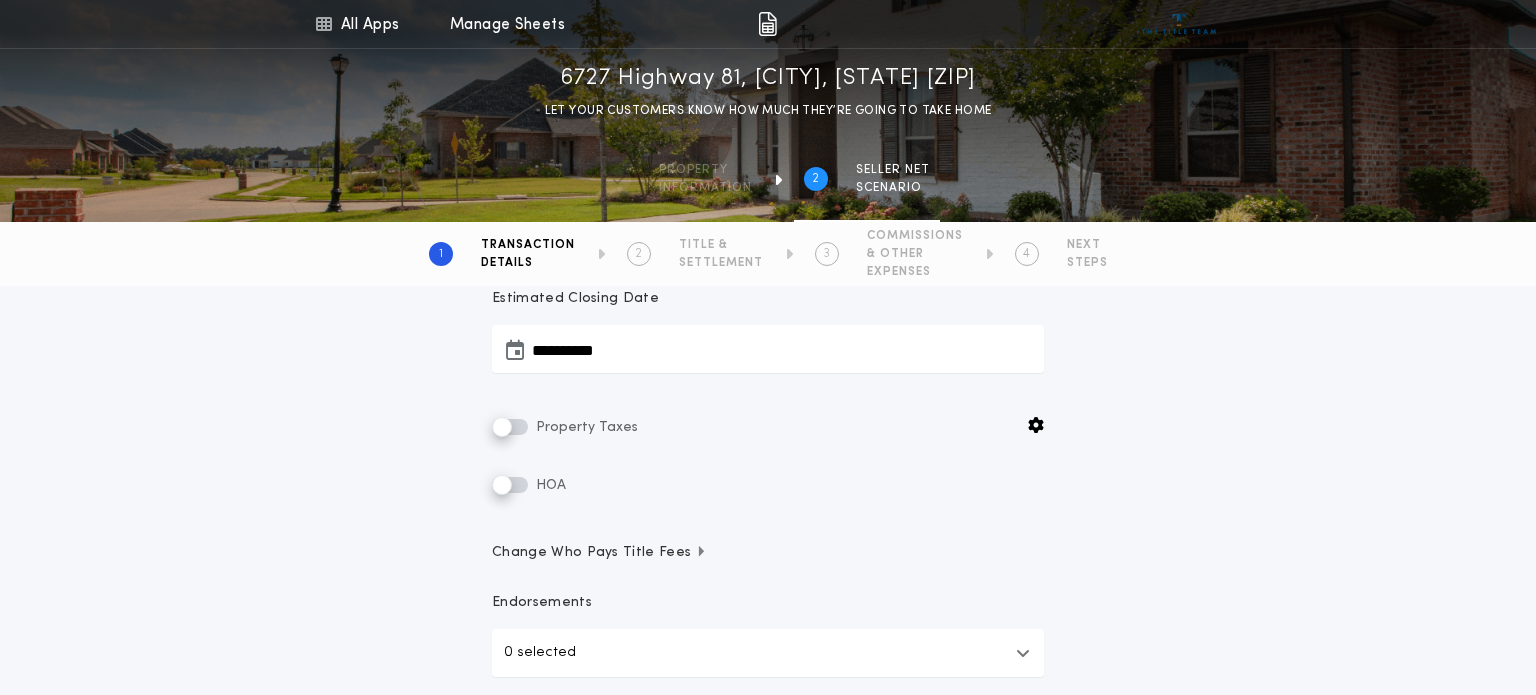click on "Property Taxes" at bounding box center (565, 427) 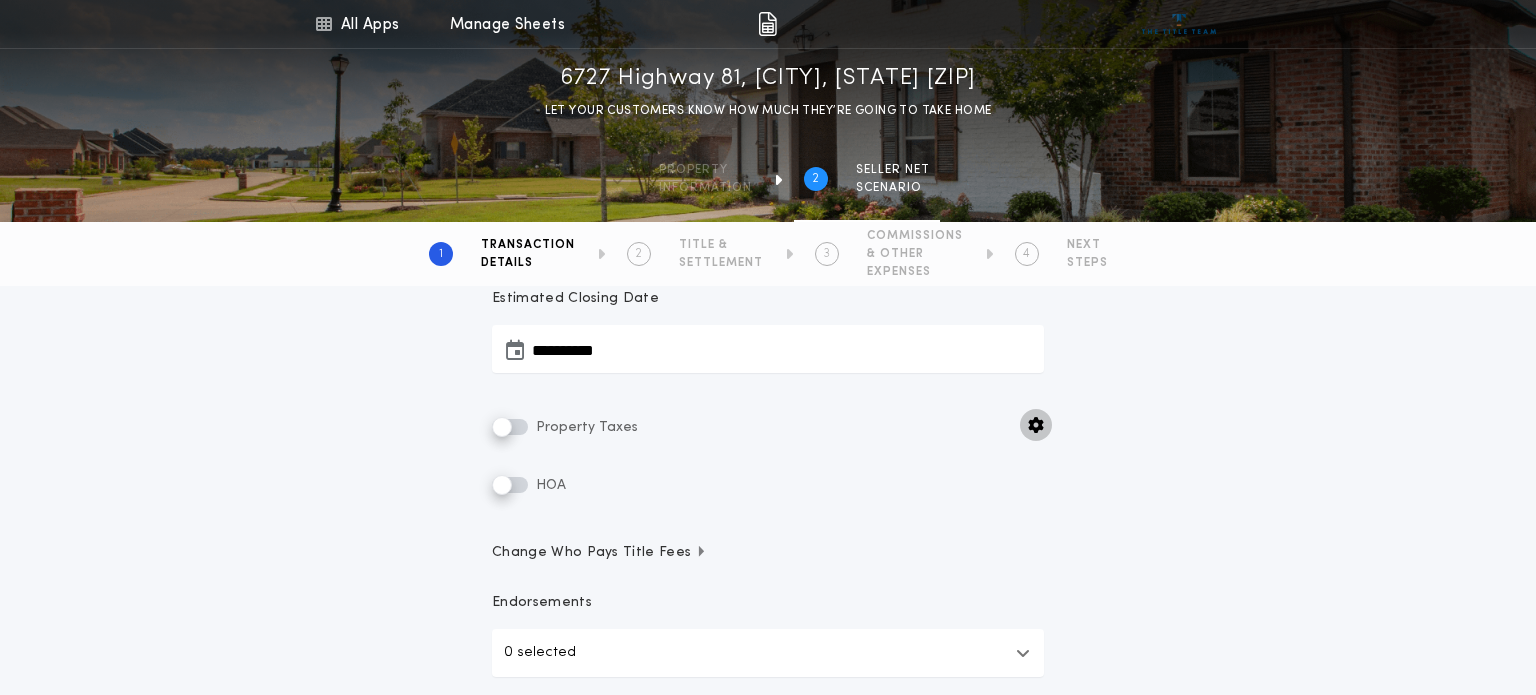 click at bounding box center (1036, 425) 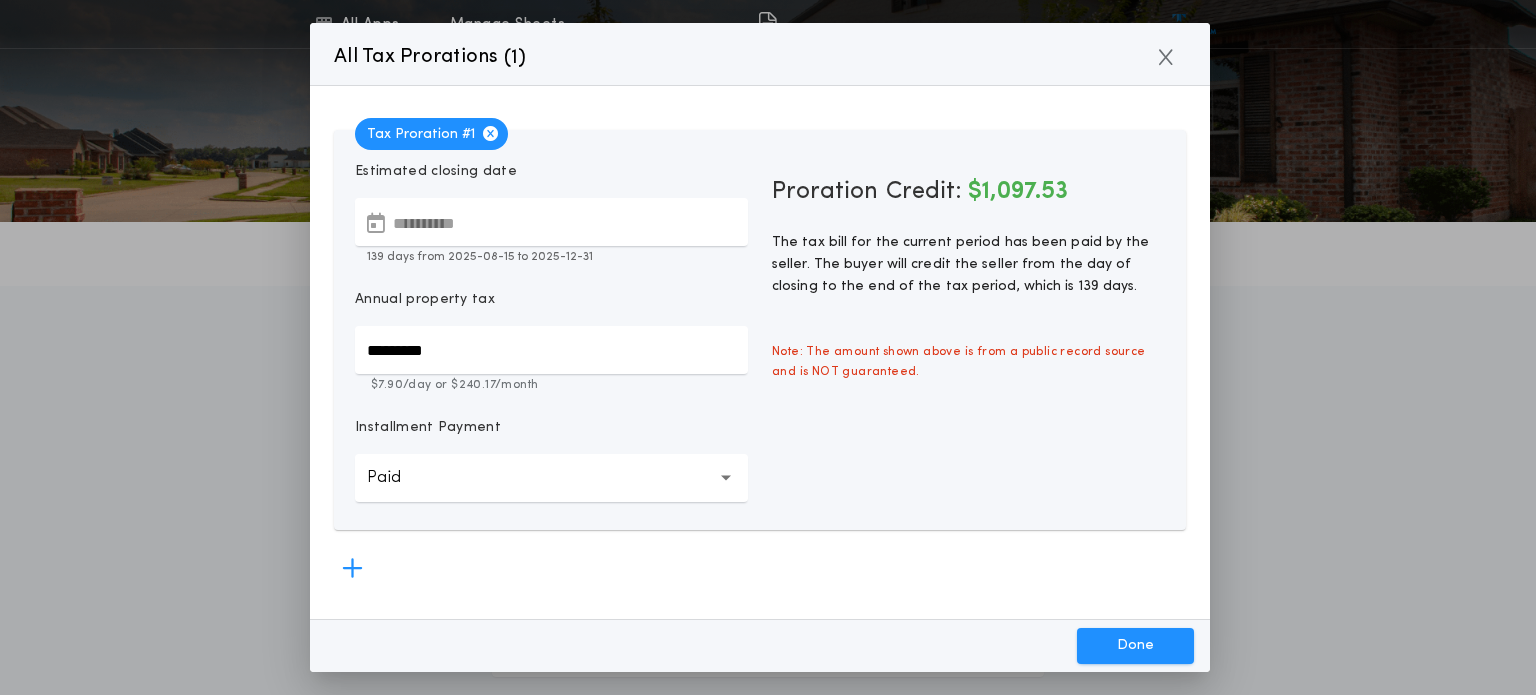 click on "Proration Credit: $1,097.53 The tax bill for the current period has been paid by the seller. The buyer will credit the seller from the day of closing to the end of the tax period, which is 139 days. Note: The amount shown above is from a public record source and is NOT guaranteed." at bounding box center (968, 331) 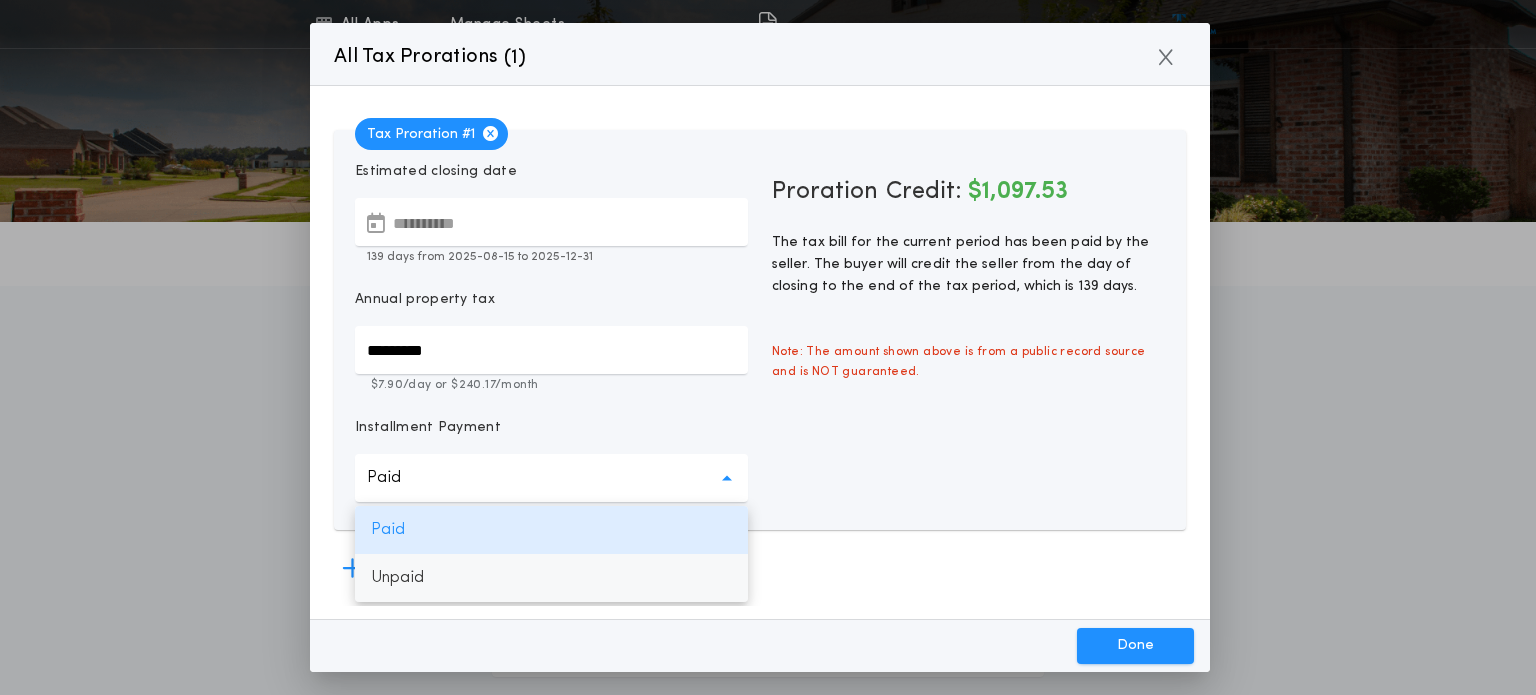 click on "Unpaid" at bounding box center [551, 578] 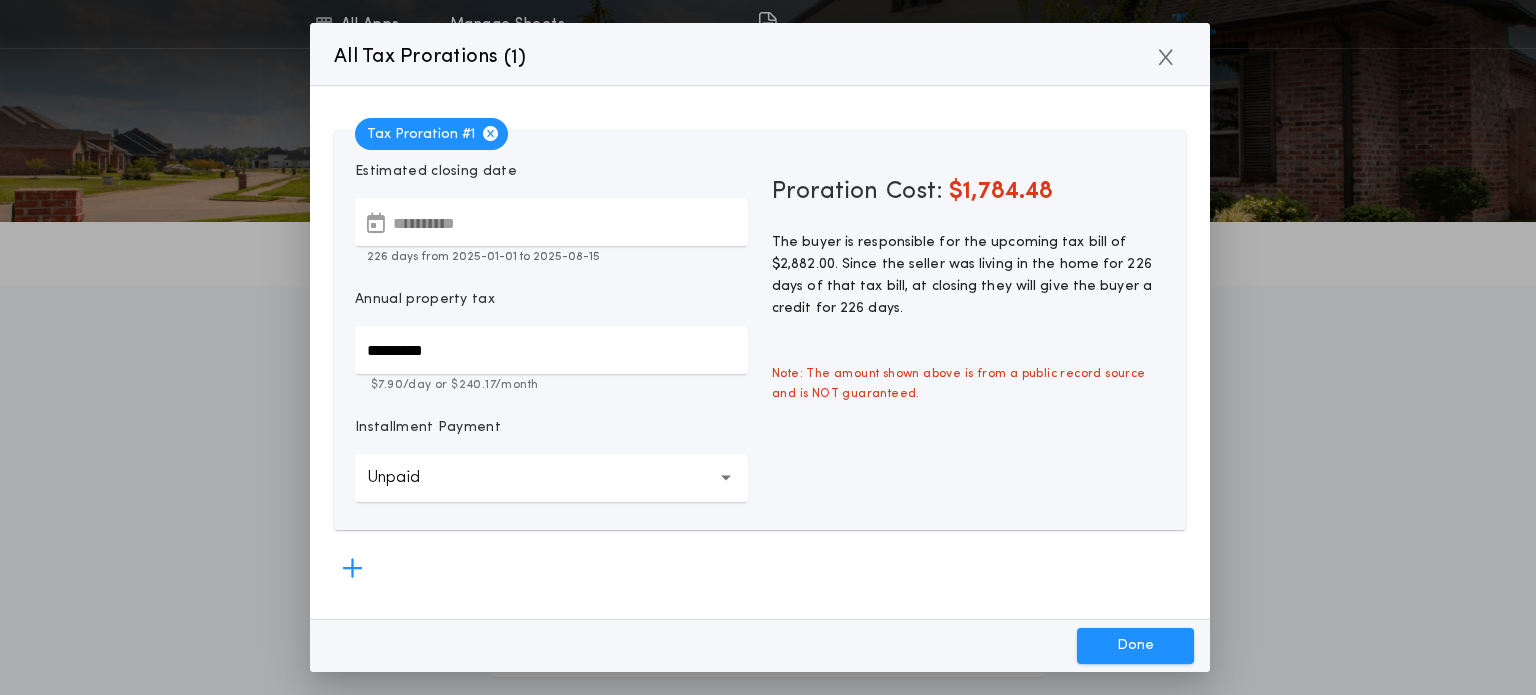 click at bounding box center [726, 478] 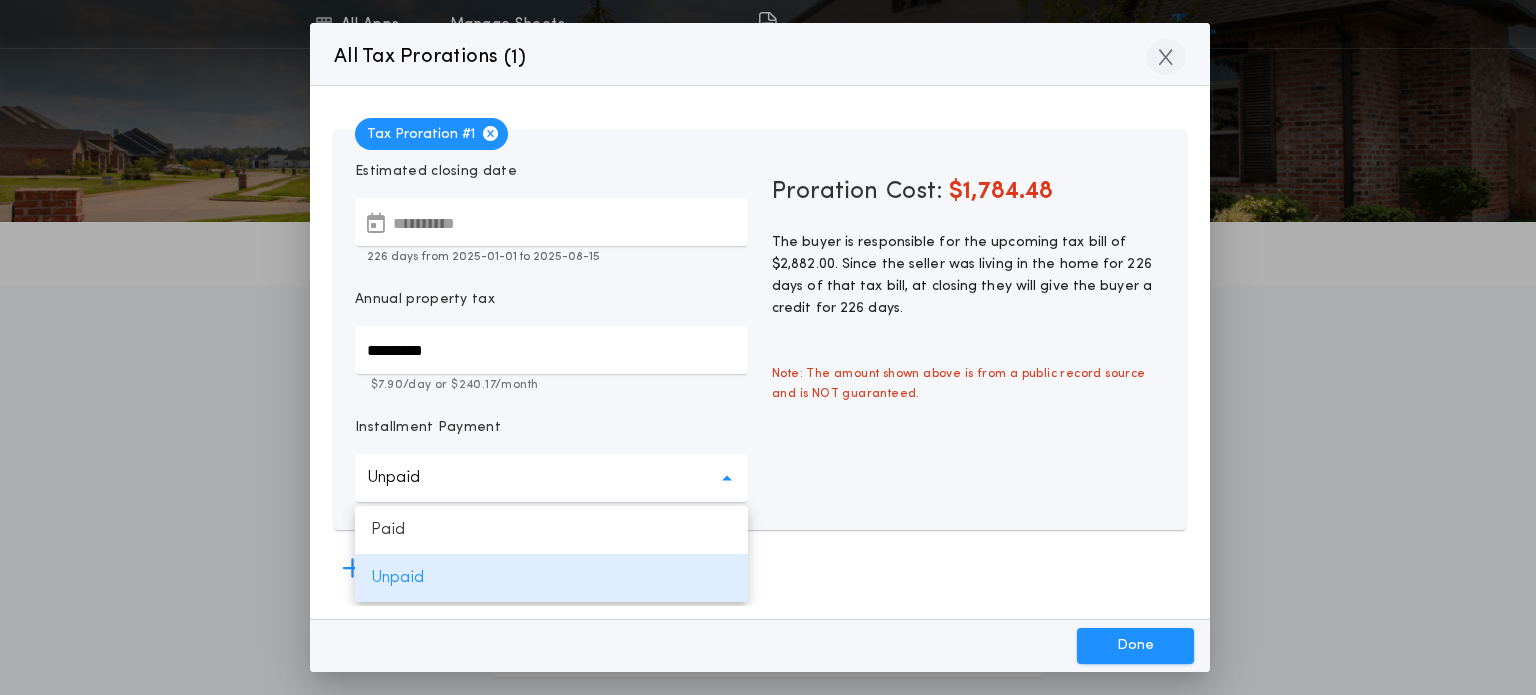 click at bounding box center (1166, 57) 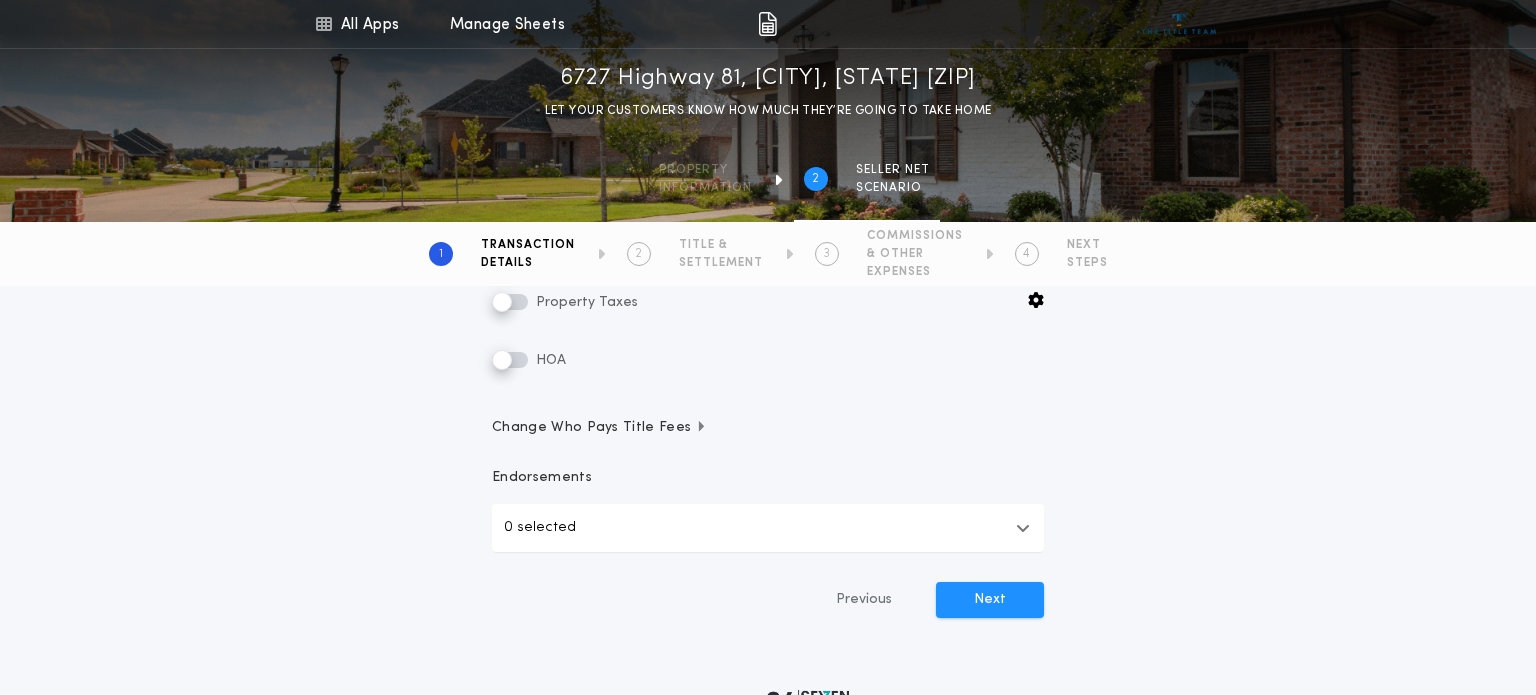 scroll, scrollTop: 542, scrollLeft: 0, axis: vertical 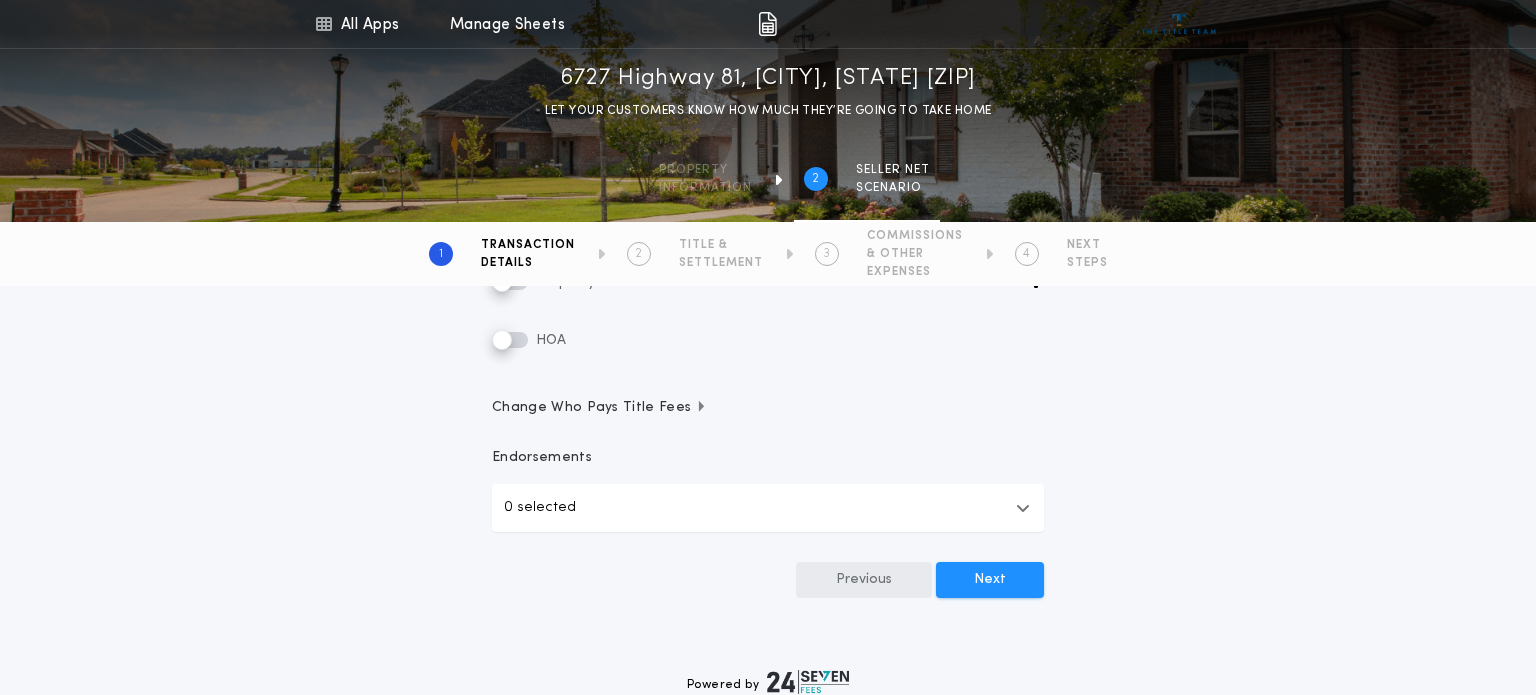 click on "Previous" at bounding box center (864, 580) 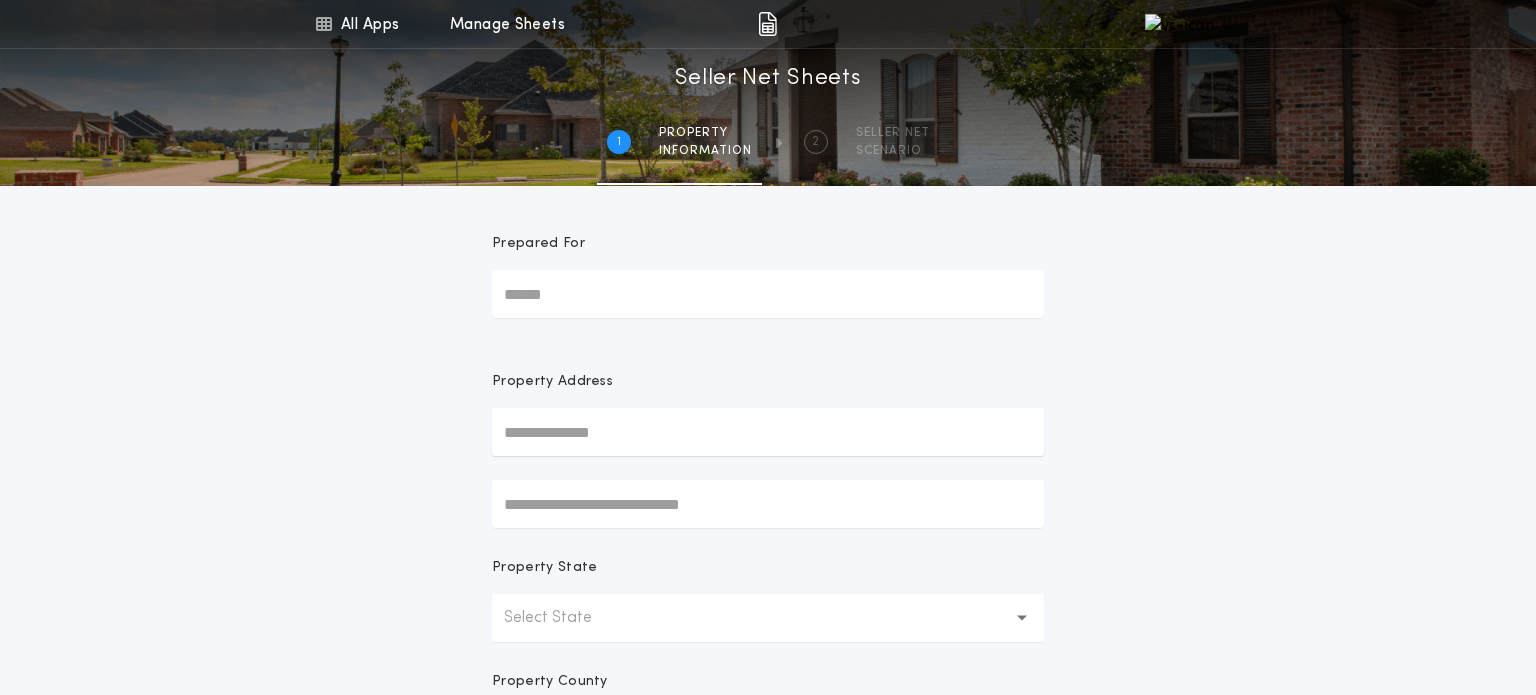 scroll, scrollTop: 0, scrollLeft: 0, axis: both 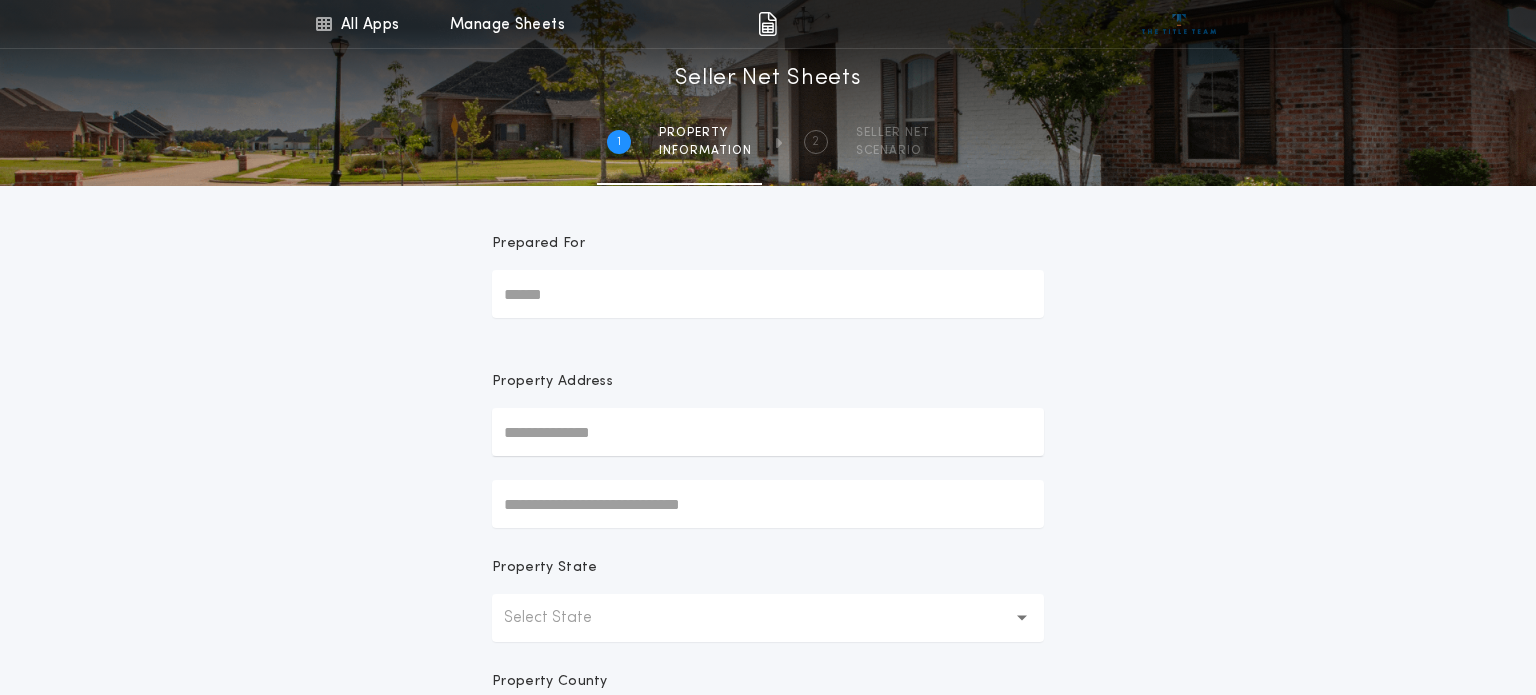 click on "Prepared For" at bounding box center (768, 294) 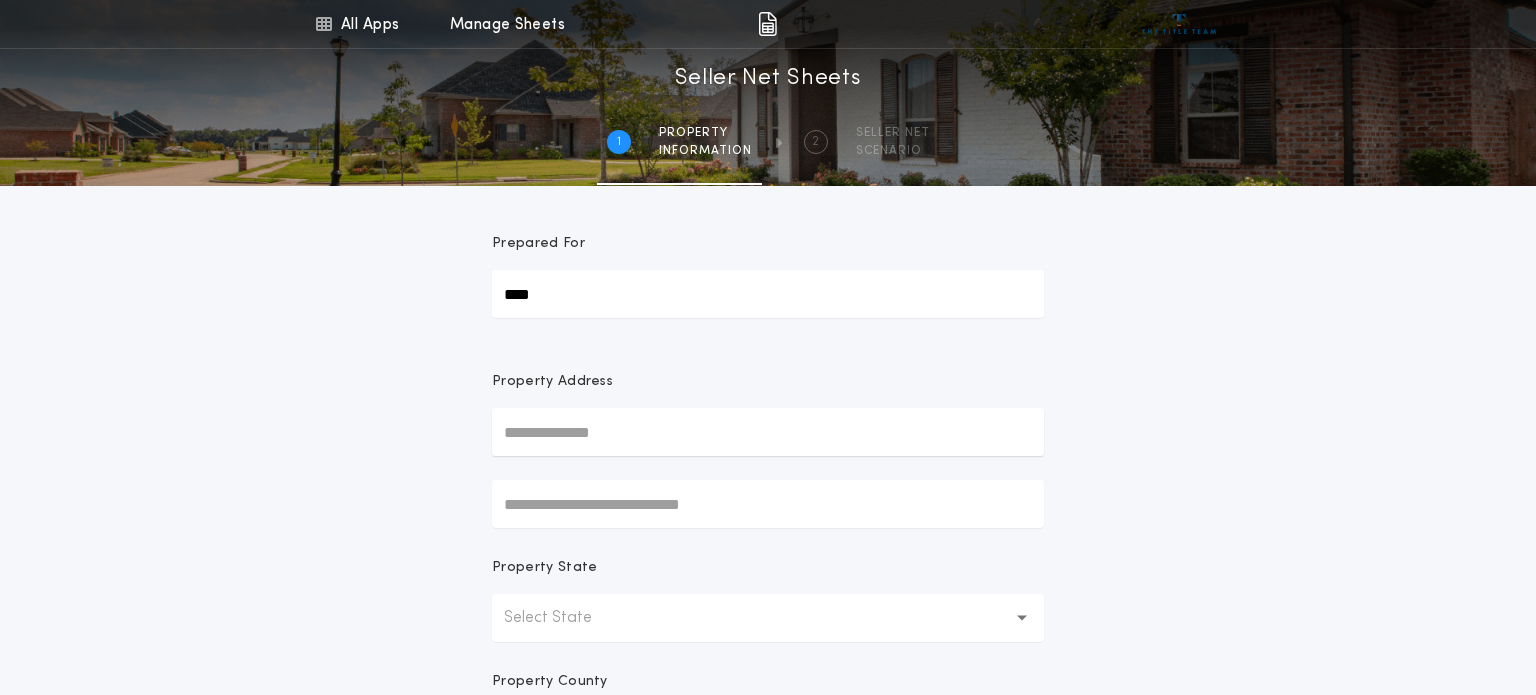 type on "****" 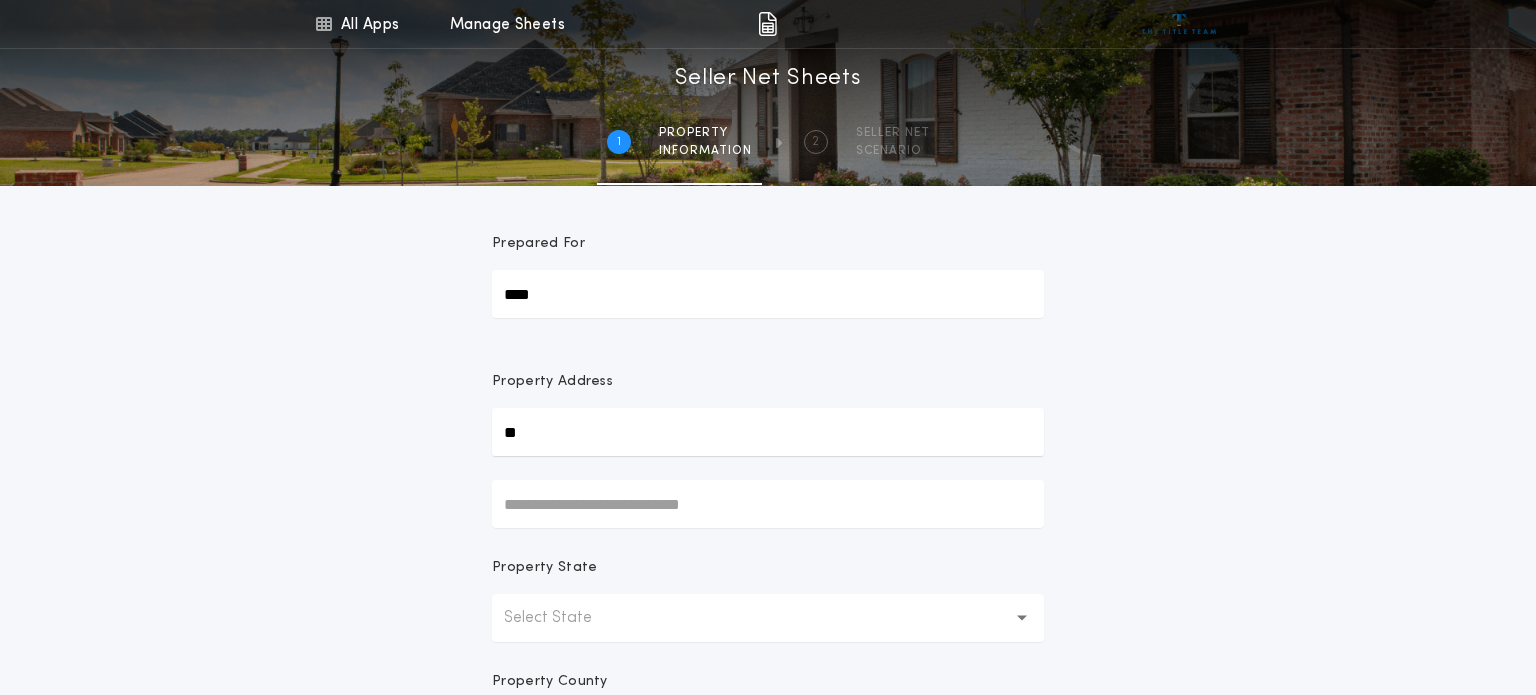 type on "**********" 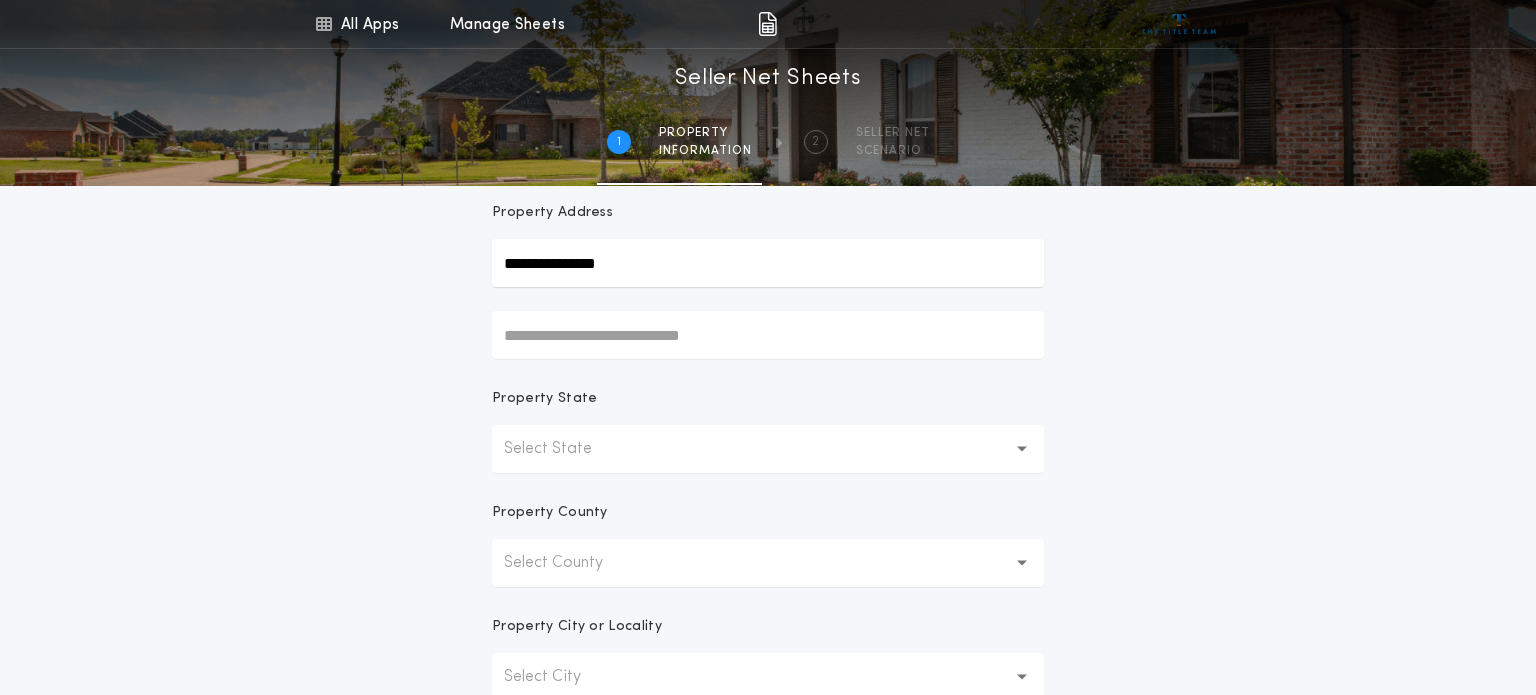 scroll, scrollTop: 186, scrollLeft: 0, axis: vertical 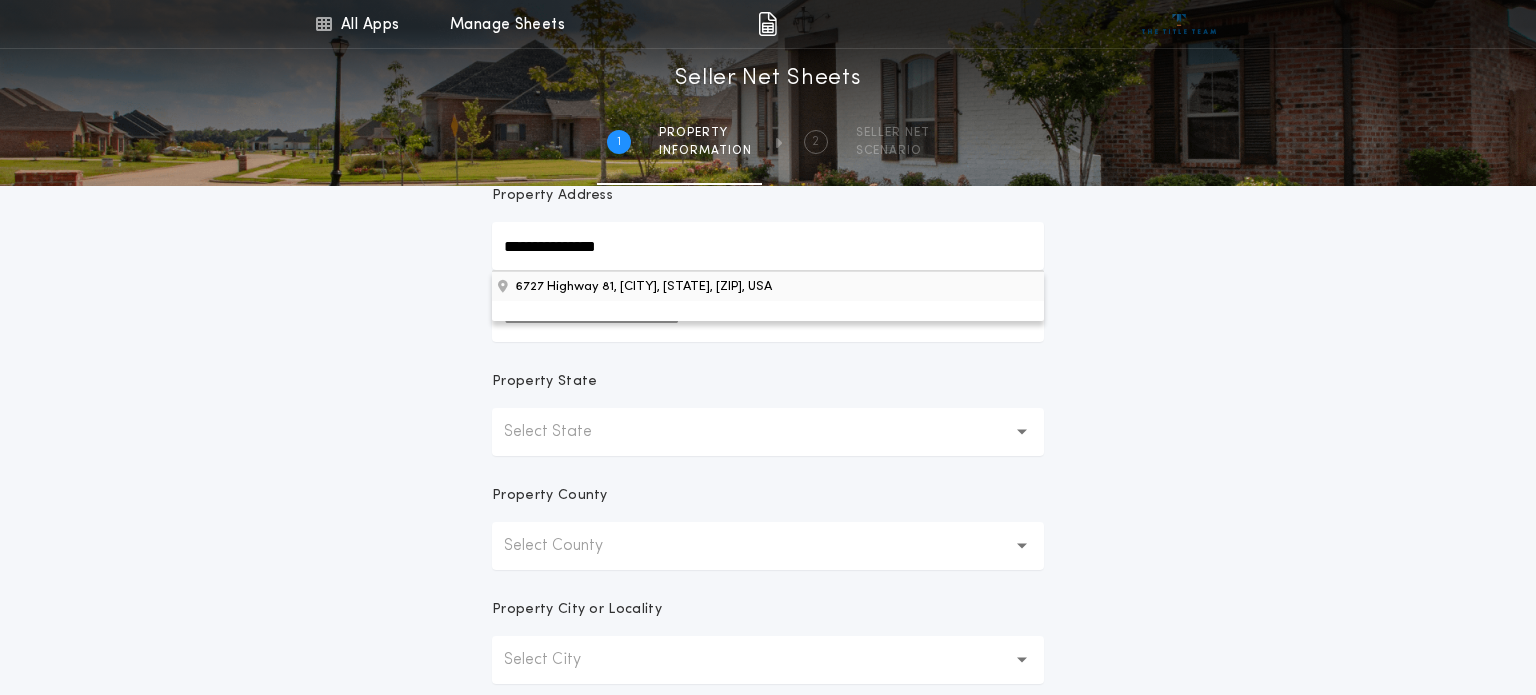 click on "6727 Highway 81, Grafton, ND, 58237, USA" at bounding box center [768, 286] 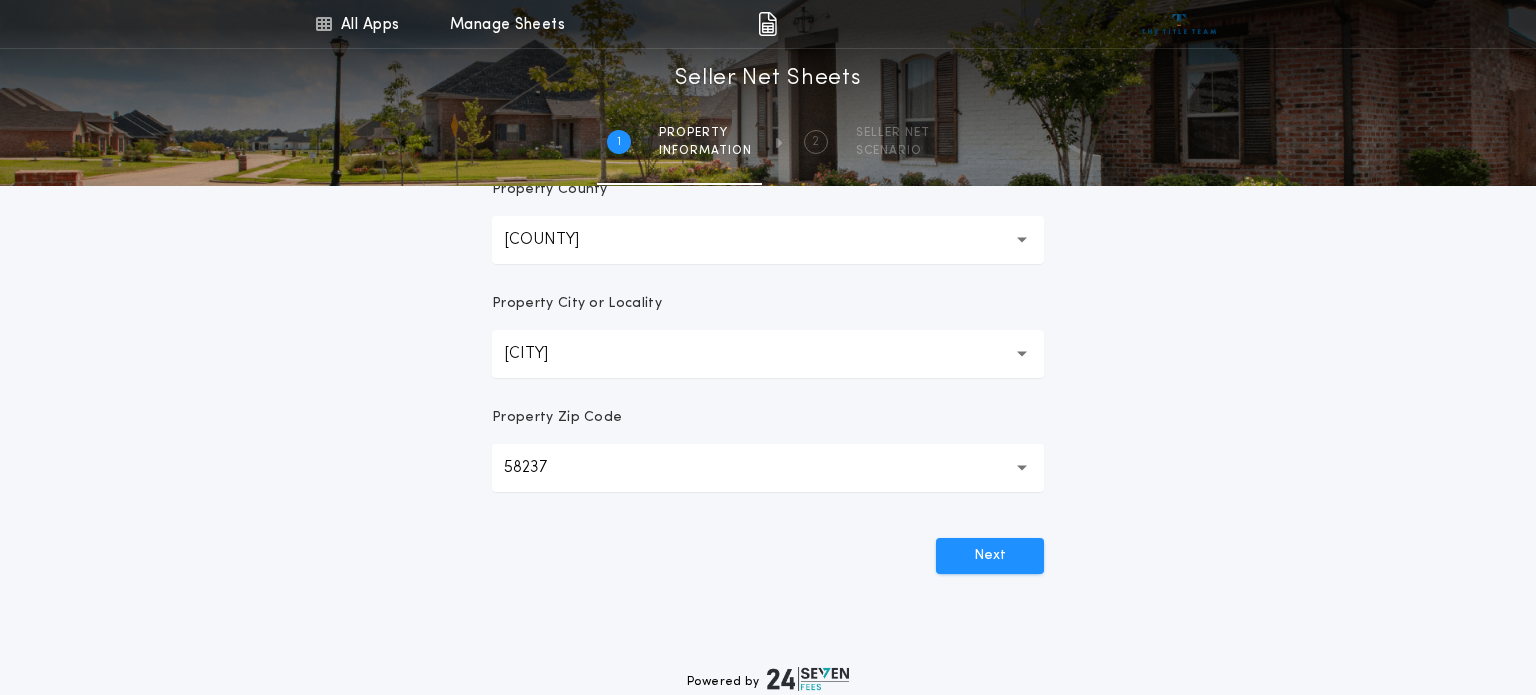 scroll, scrollTop: 514, scrollLeft: 0, axis: vertical 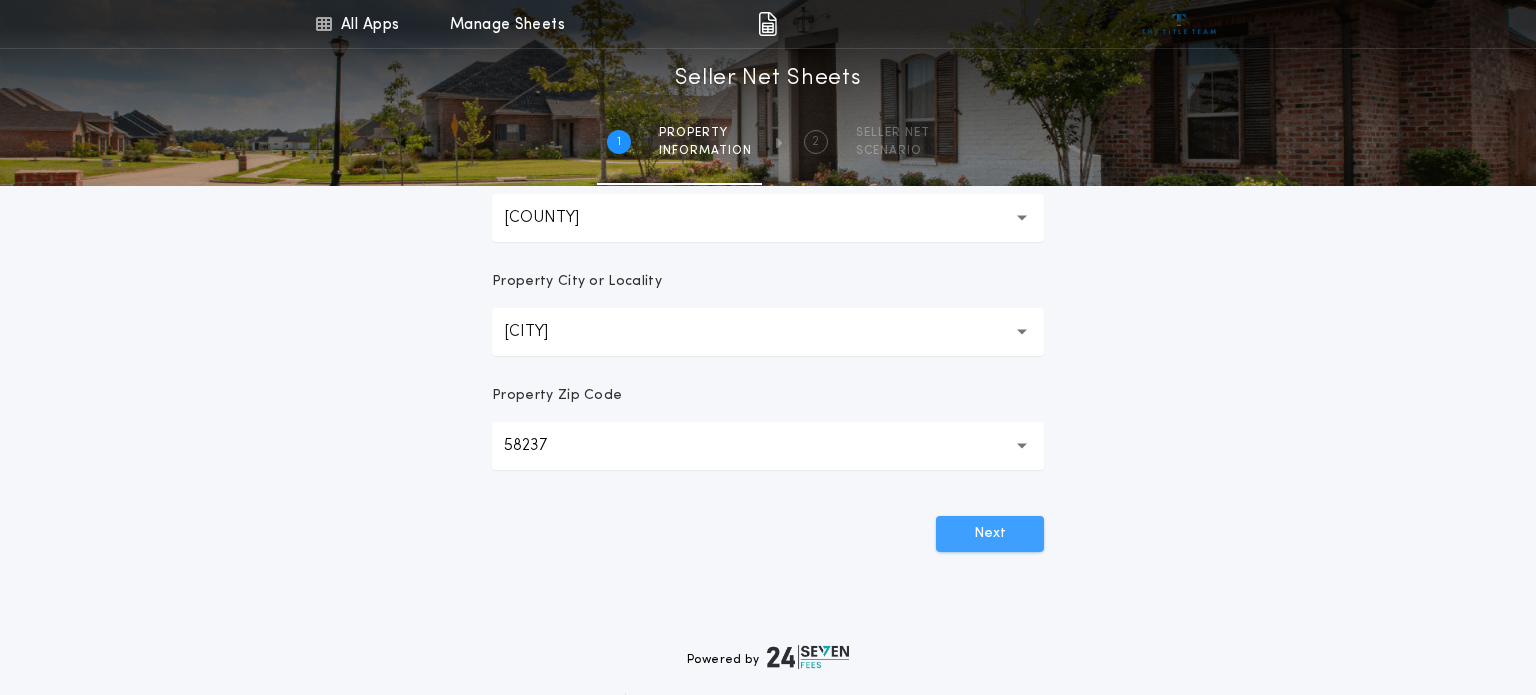 click on "Next" at bounding box center (990, 534) 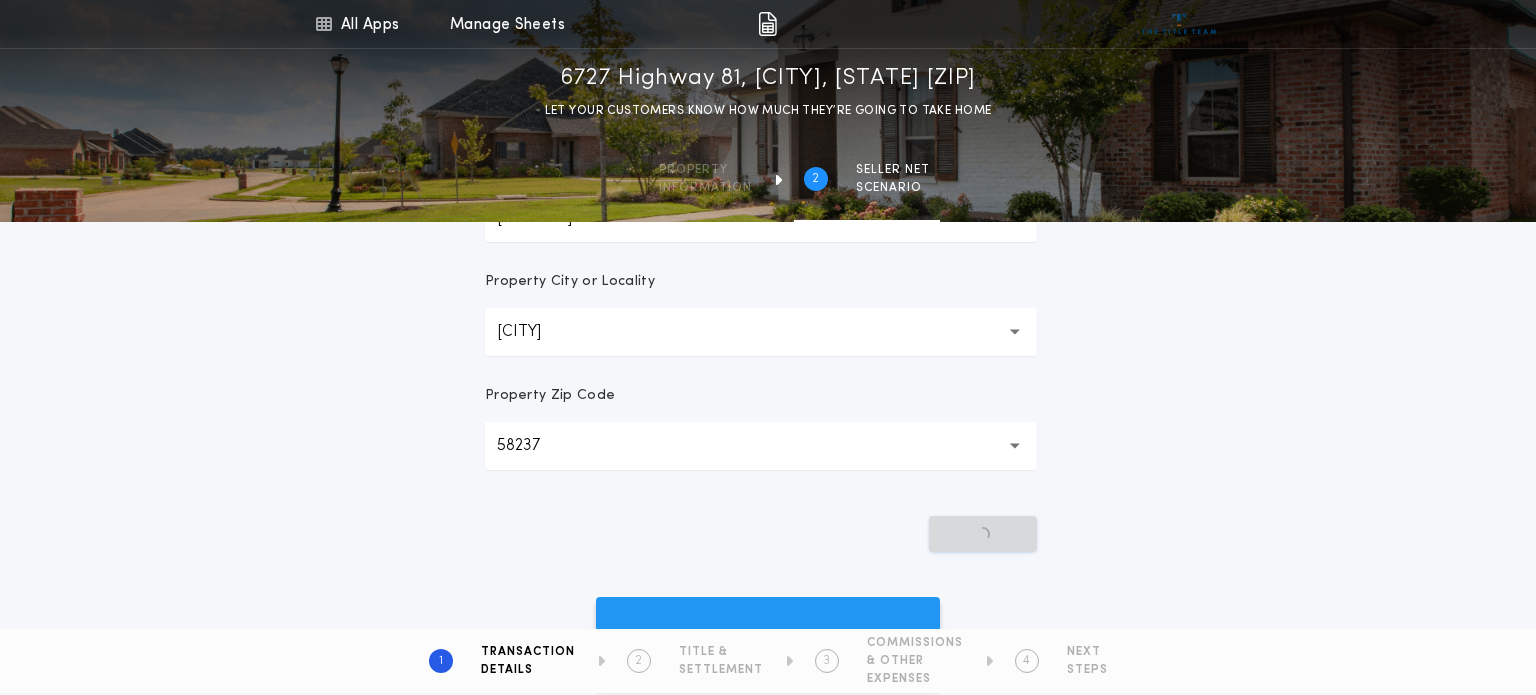 scroll, scrollTop: 0, scrollLeft: 0, axis: both 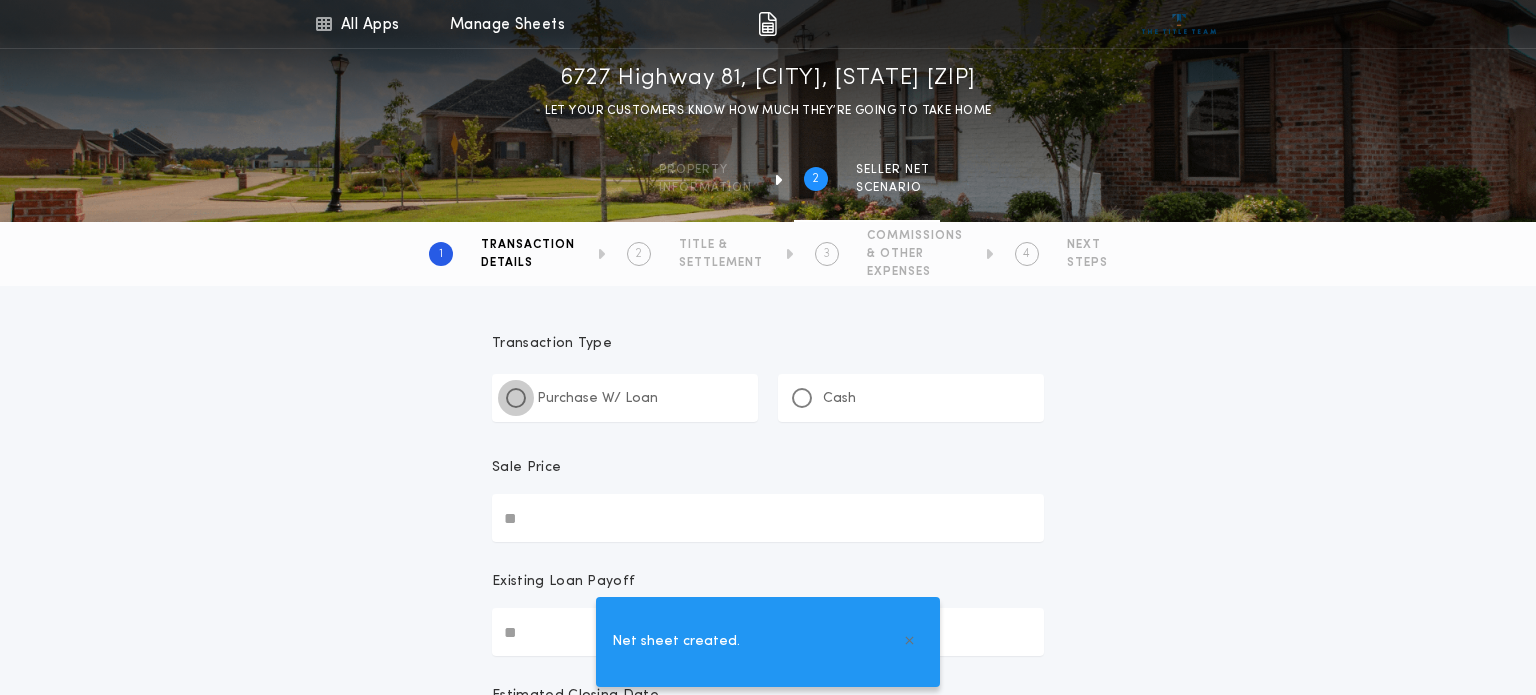 click at bounding box center [516, 398] 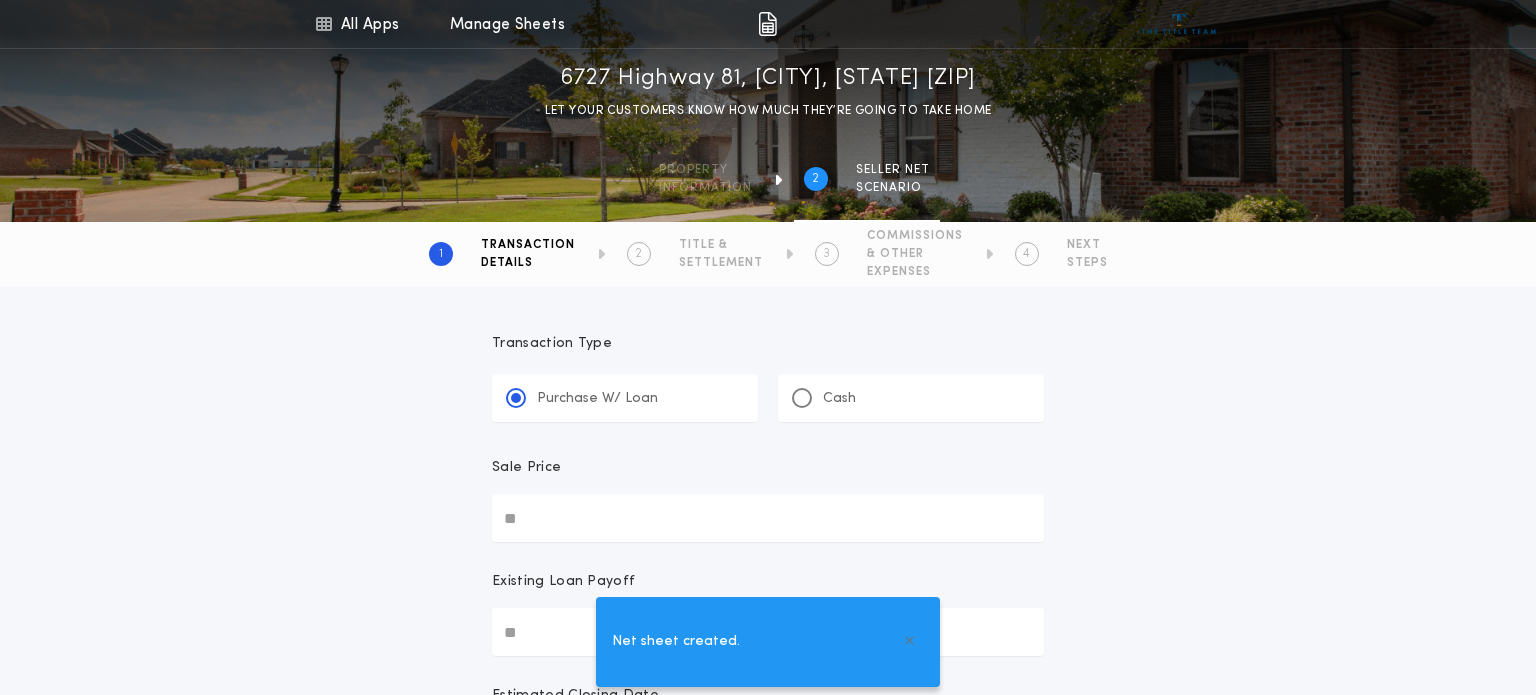 click on "Sale Price" at bounding box center (768, 518) 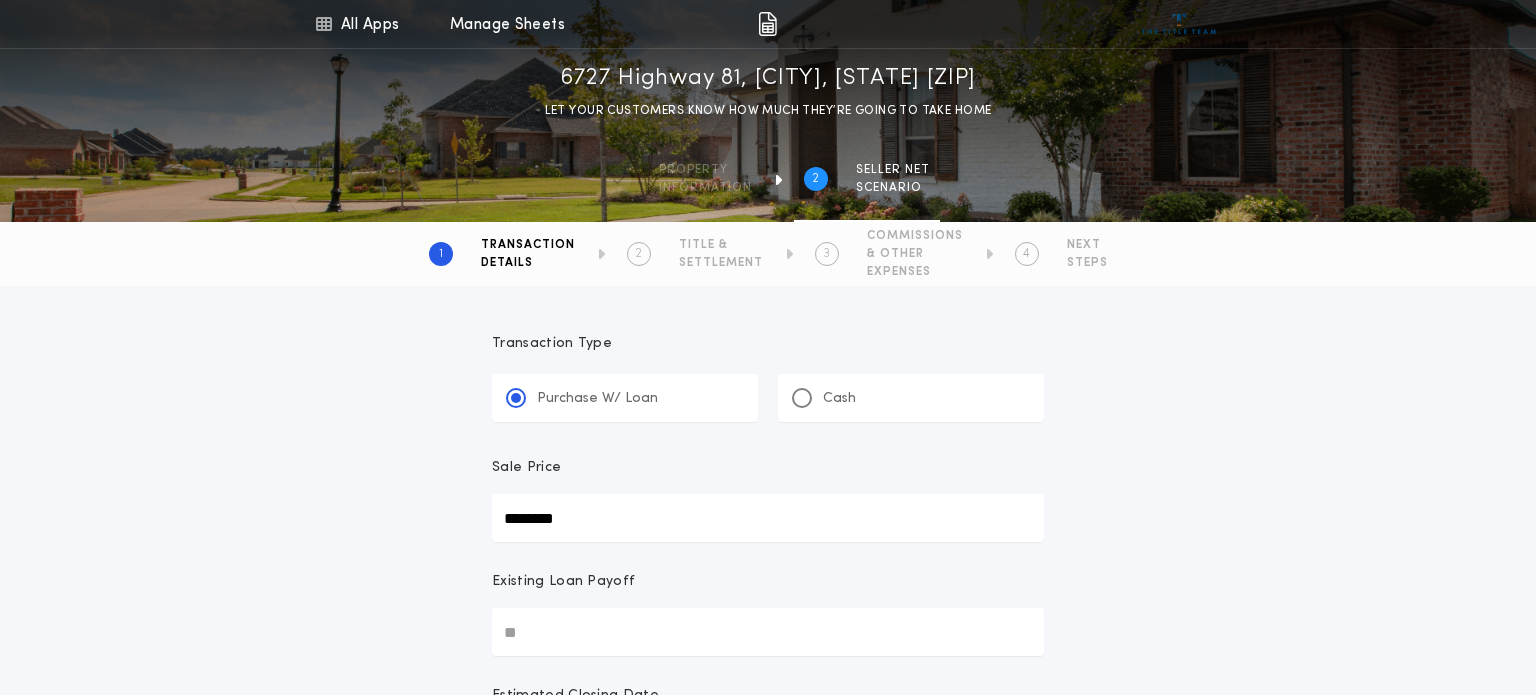 type on "********" 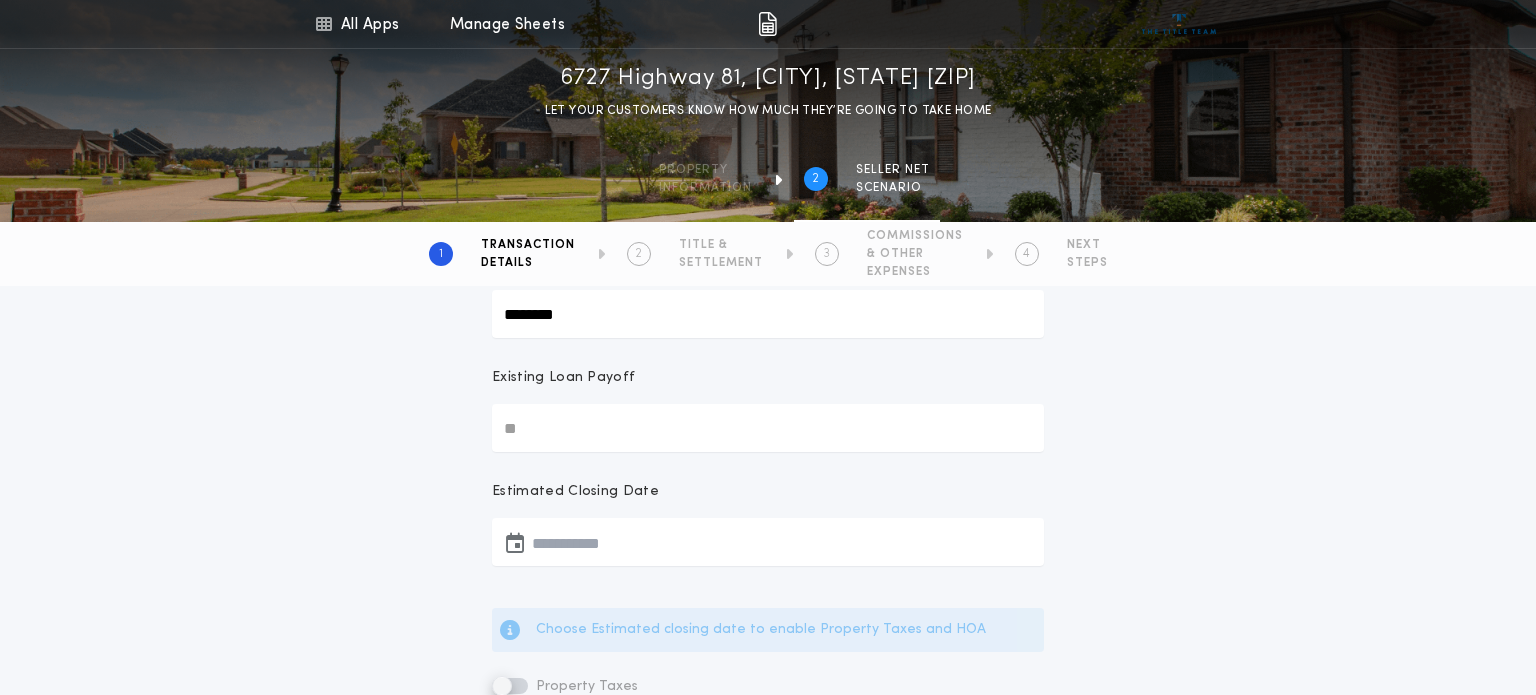 scroll, scrollTop: 208, scrollLeft: 0, axis: vertical 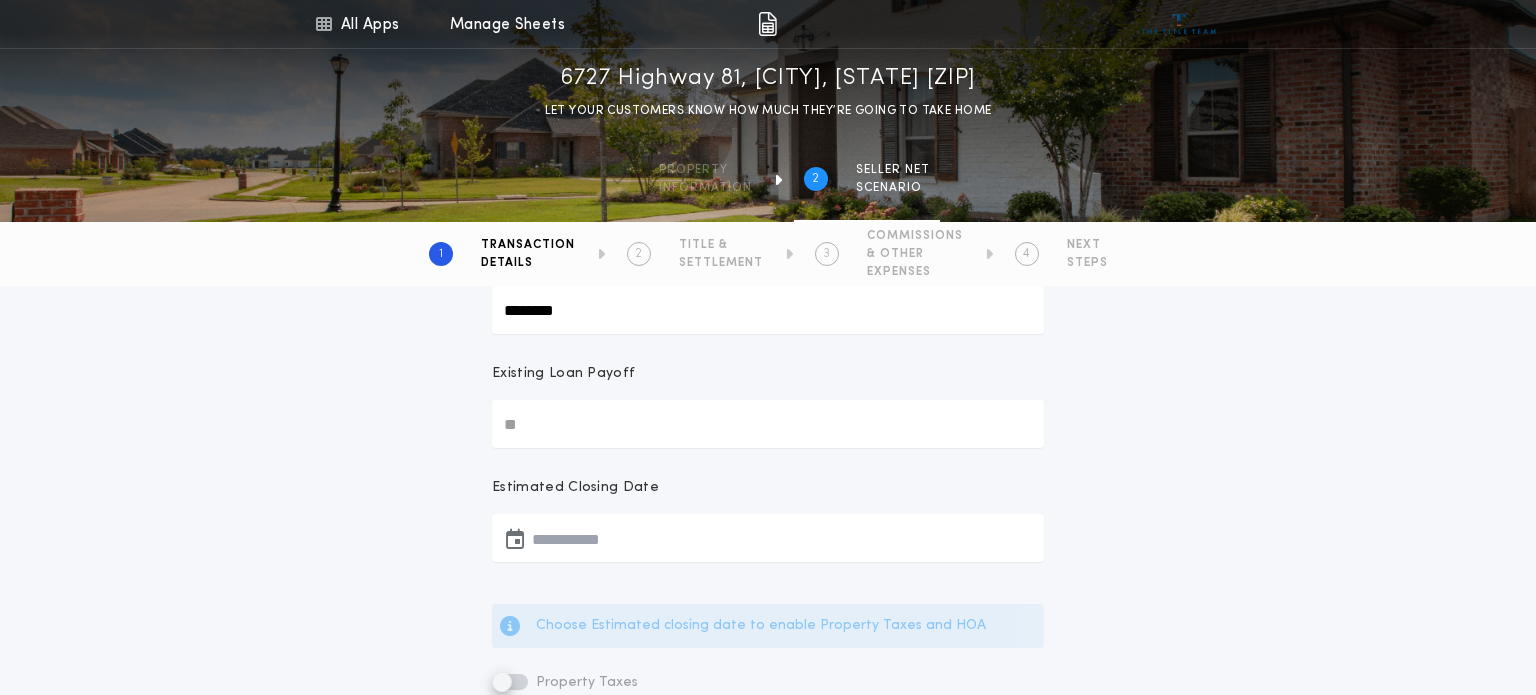 click on "Existing Loan Payoff" at bounding box center [768, 424] 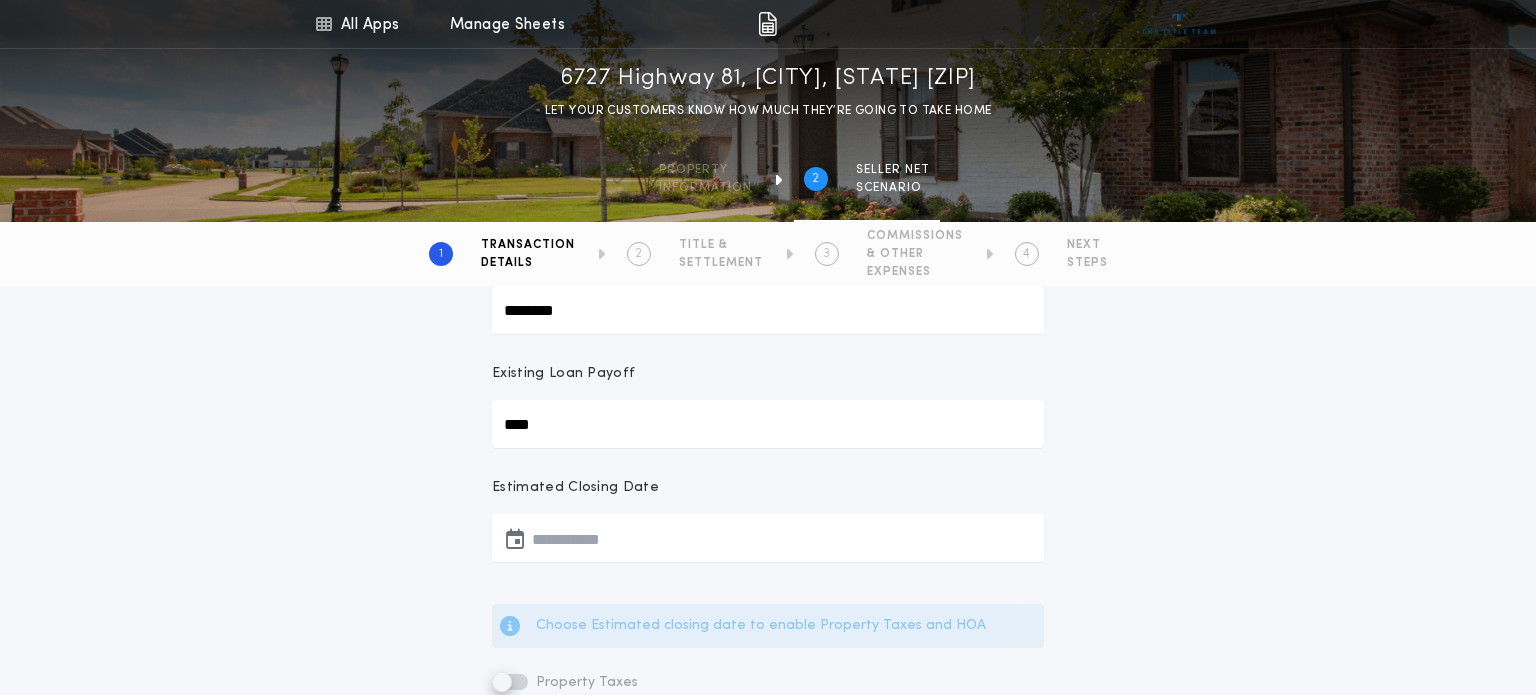 type on "****" 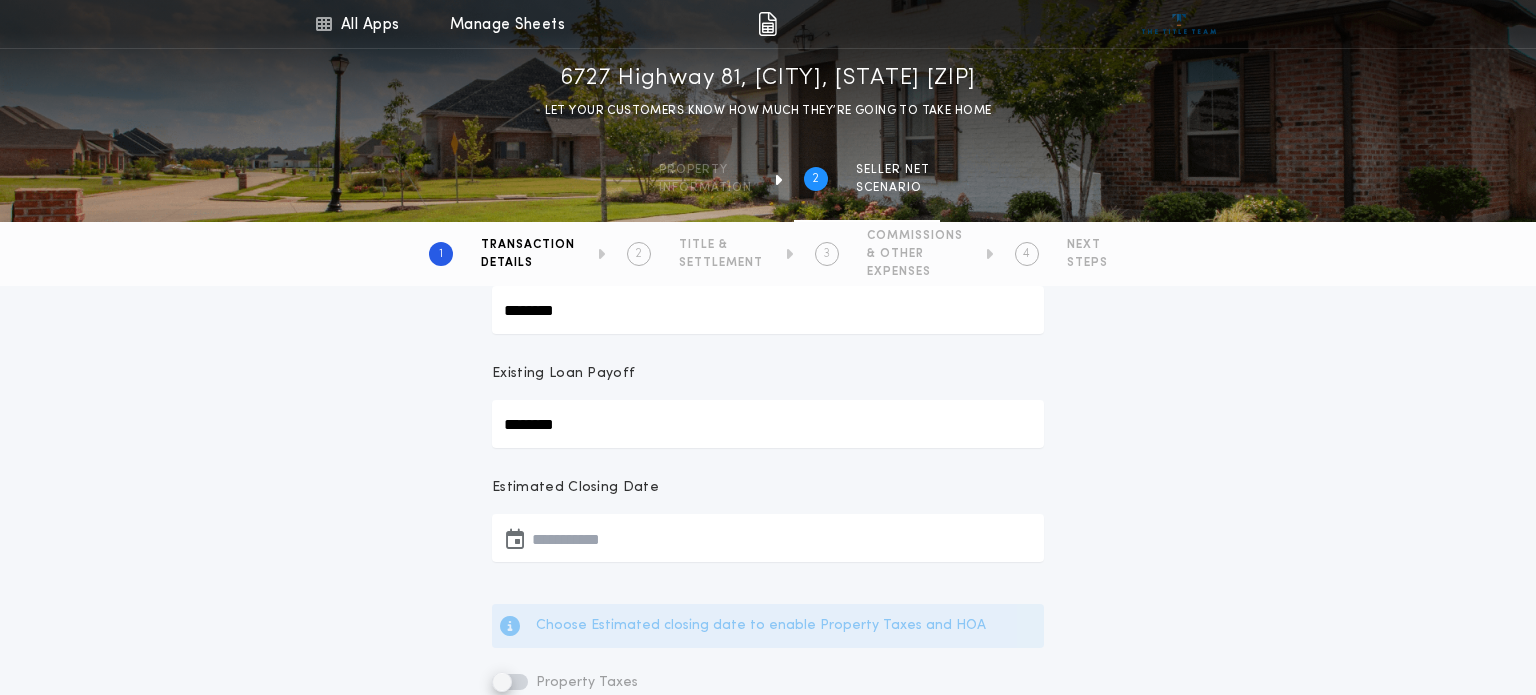 click at bounding box center [768, 538] 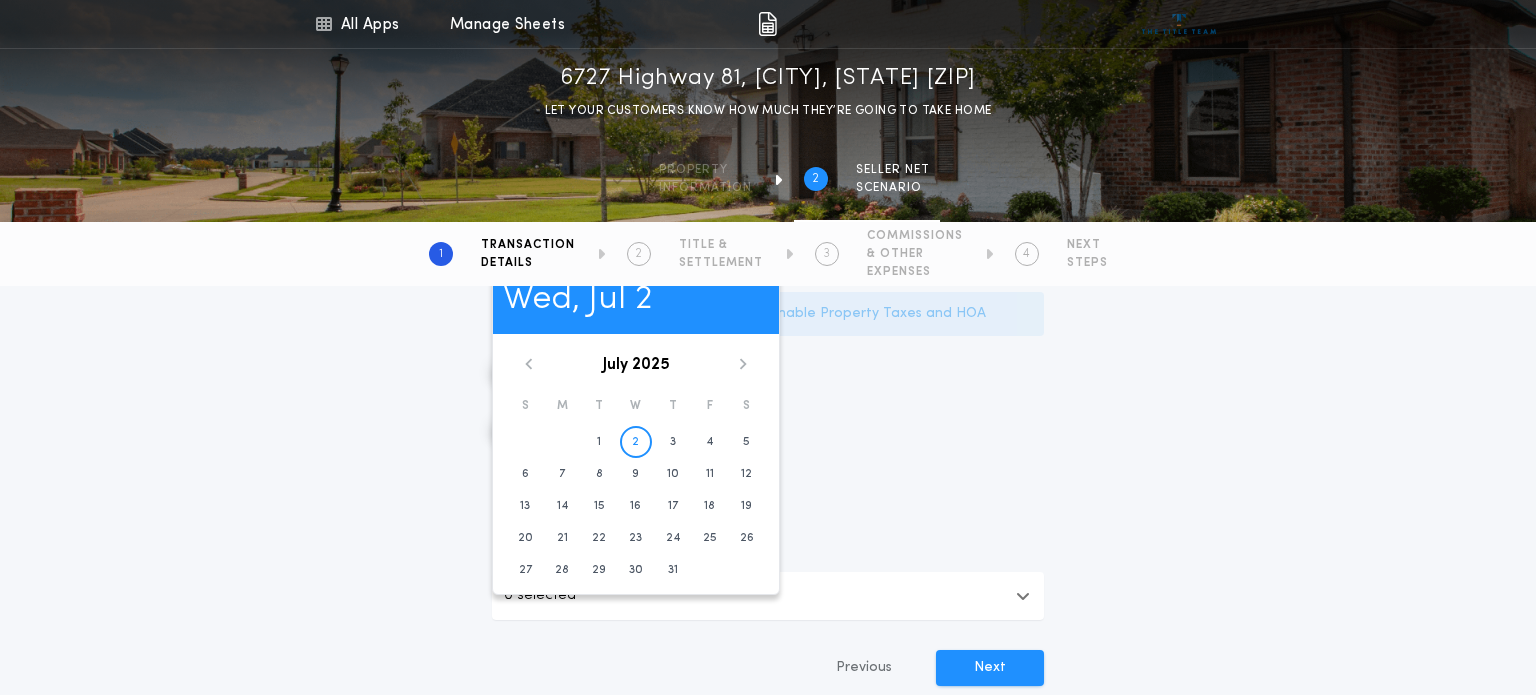 scroll, scrollTop: 526, scrollLeft: 0, axis: vertical 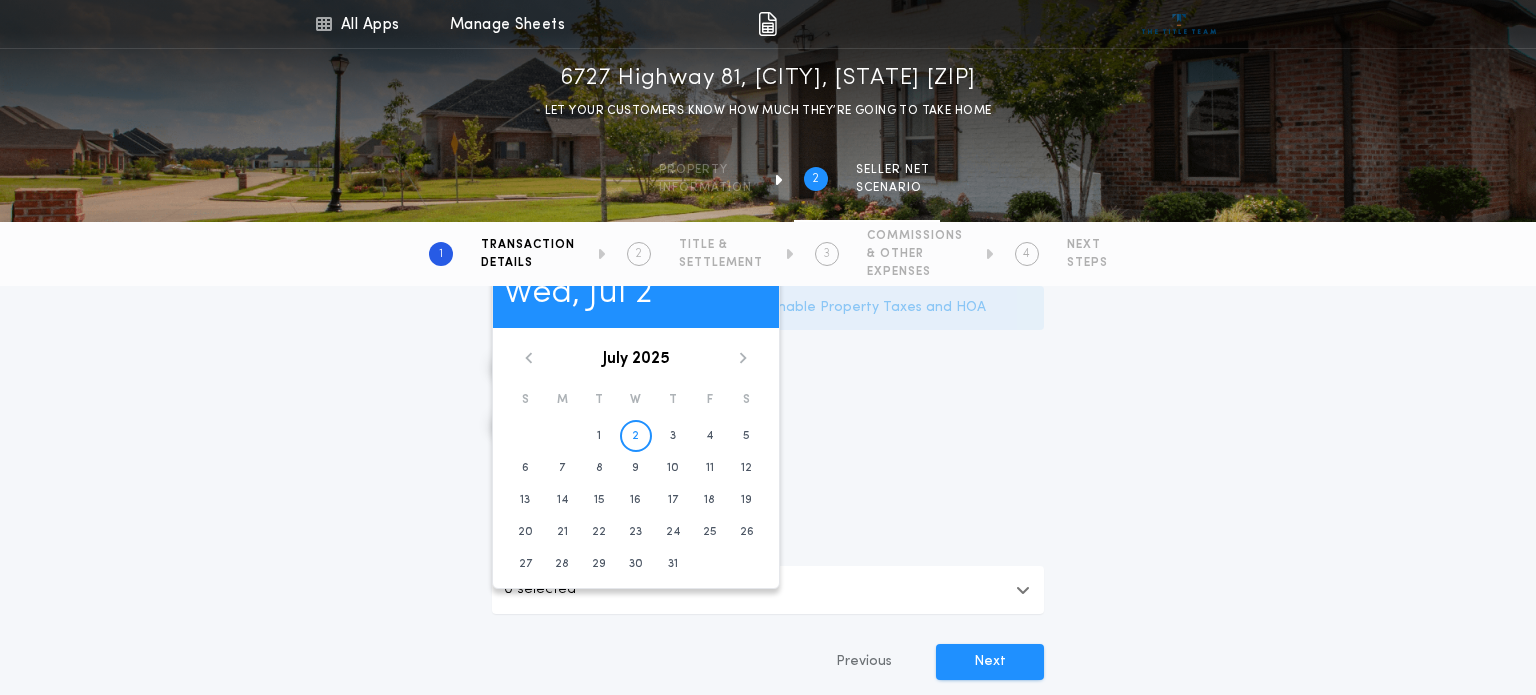 click at bounding box center (743, 357) 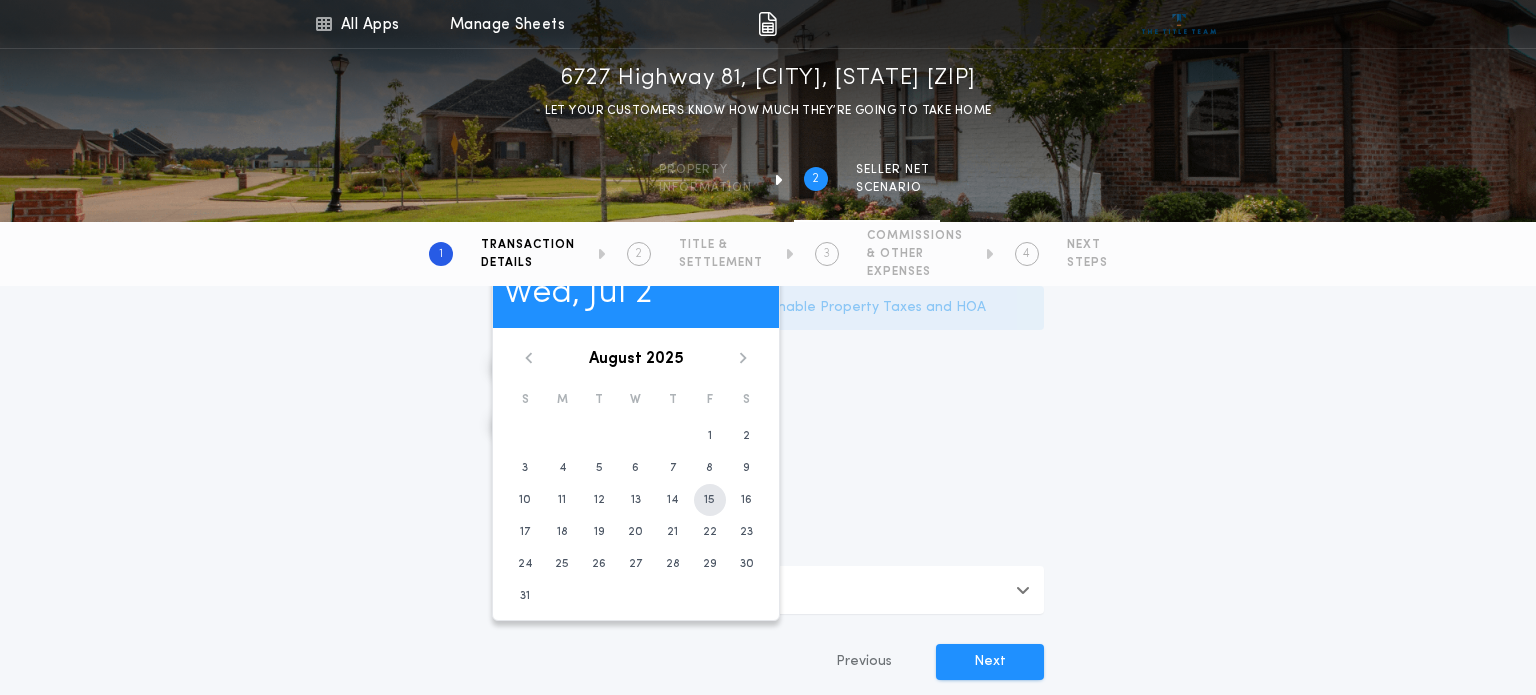 click on "15" at bounding box center (710, 436) 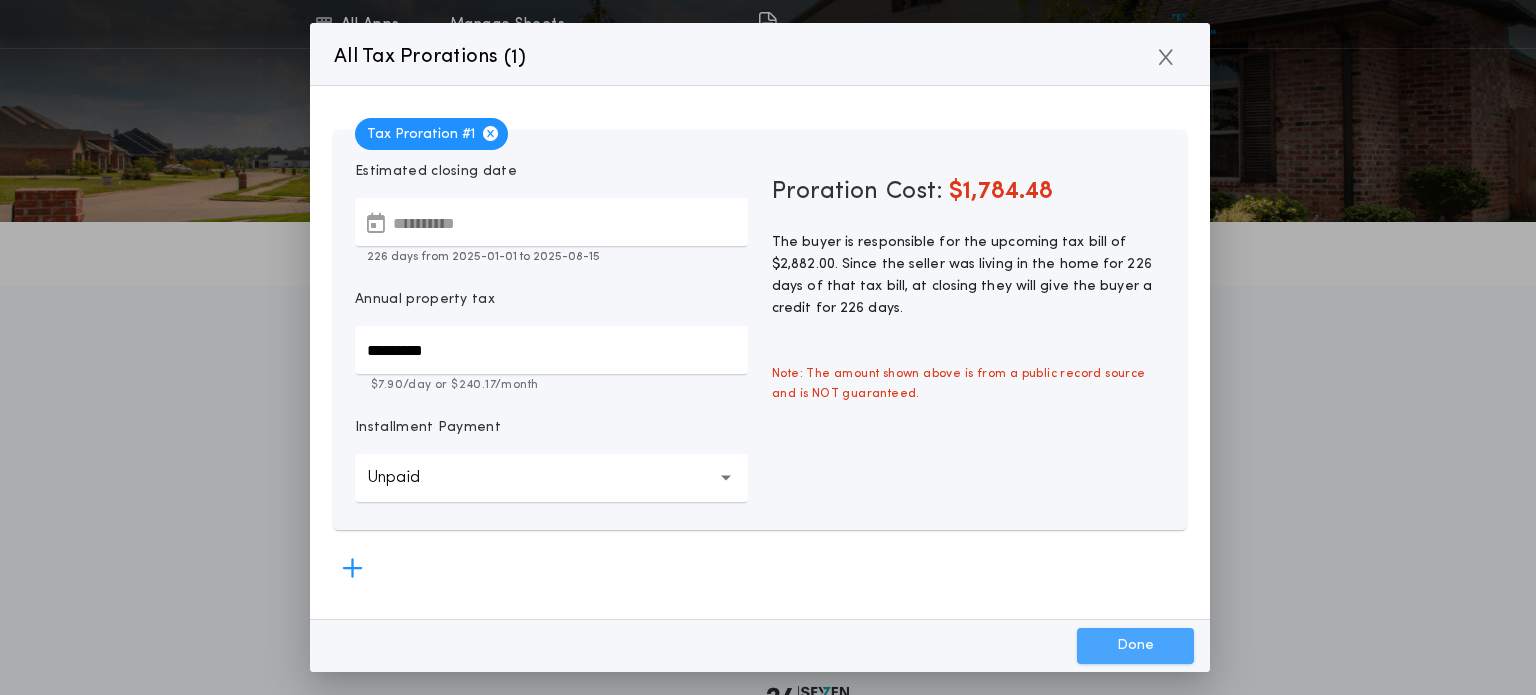 click on "Done" at bounding box center [1135, 646] 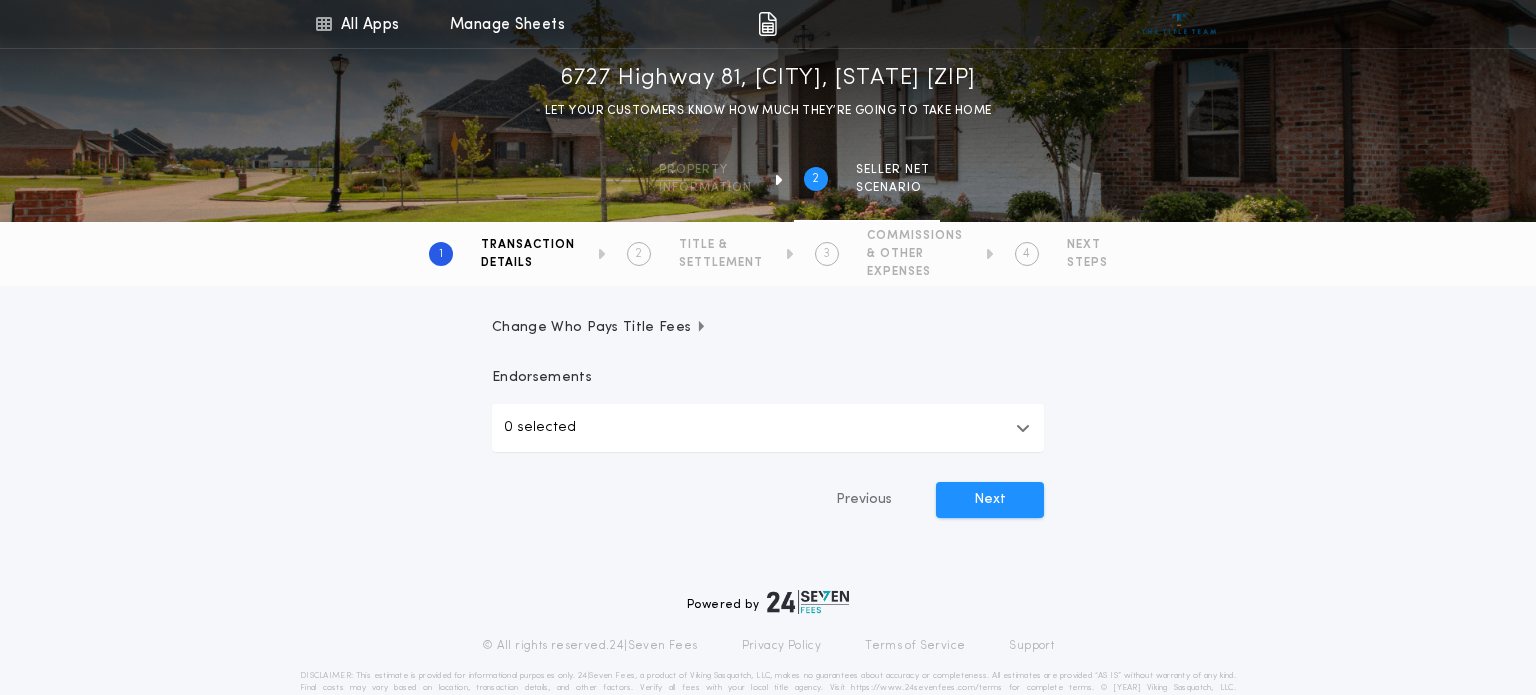 scroll, scrollTop: 621, scrollLeft: 0, axis: vertical 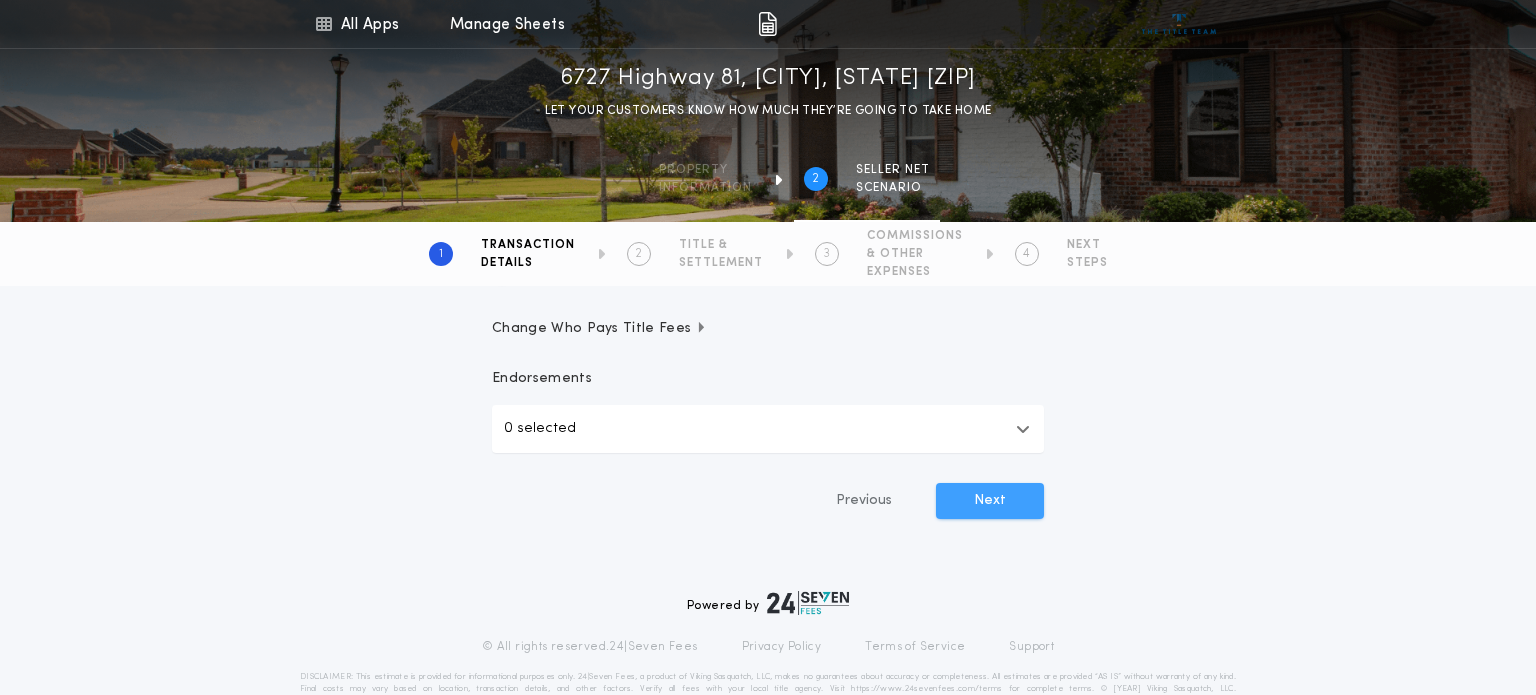 click on "Next" at bounding box center (990, 501) 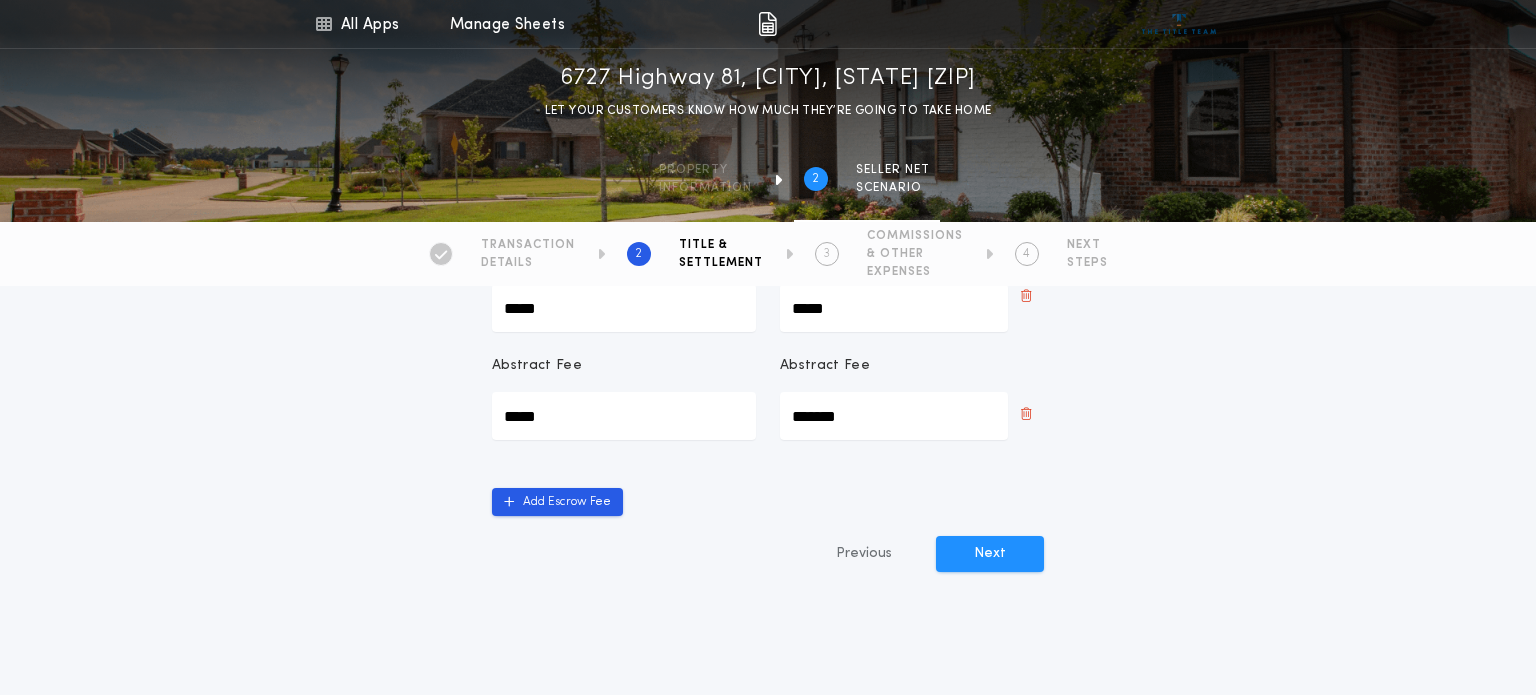 scroll, scrollTop: 1060, scrollLeft: 0, axis: vertical 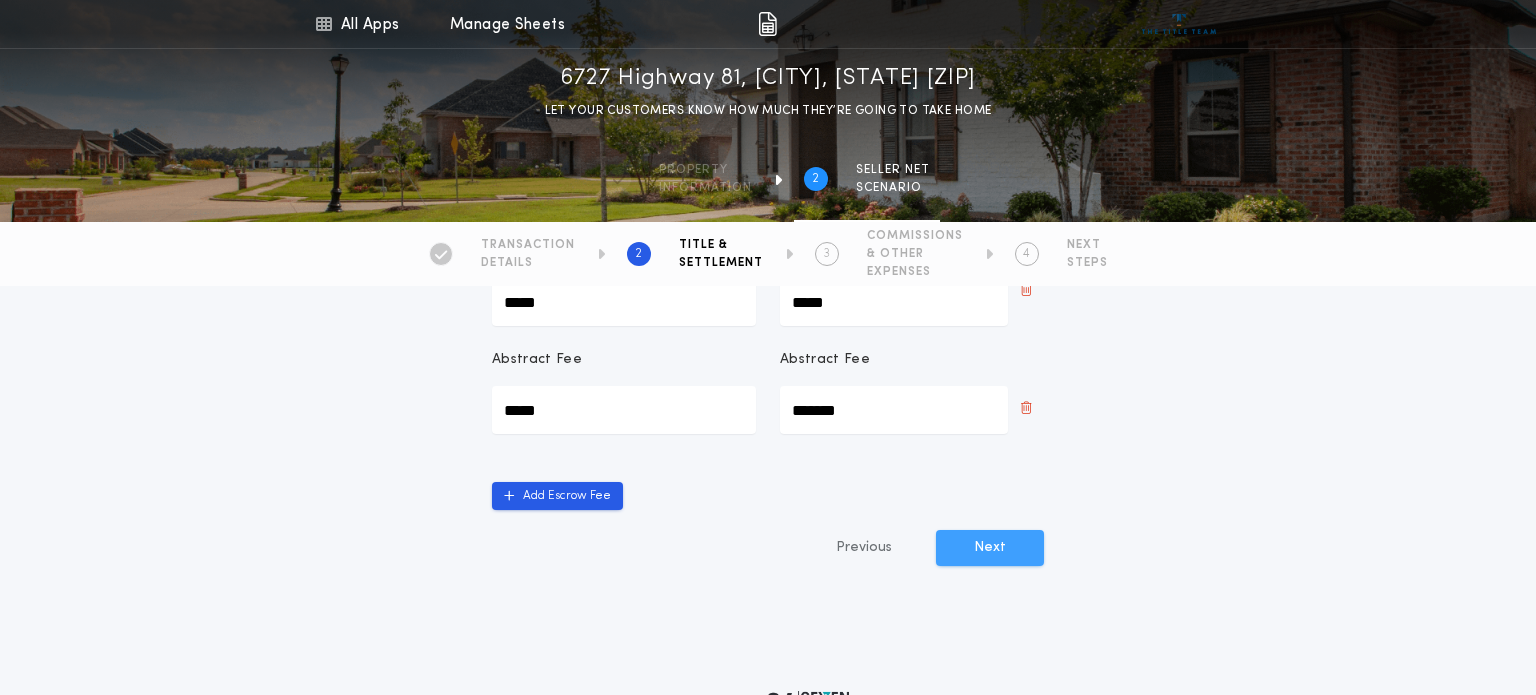 click on "Next" at bounding box center [990, 548] 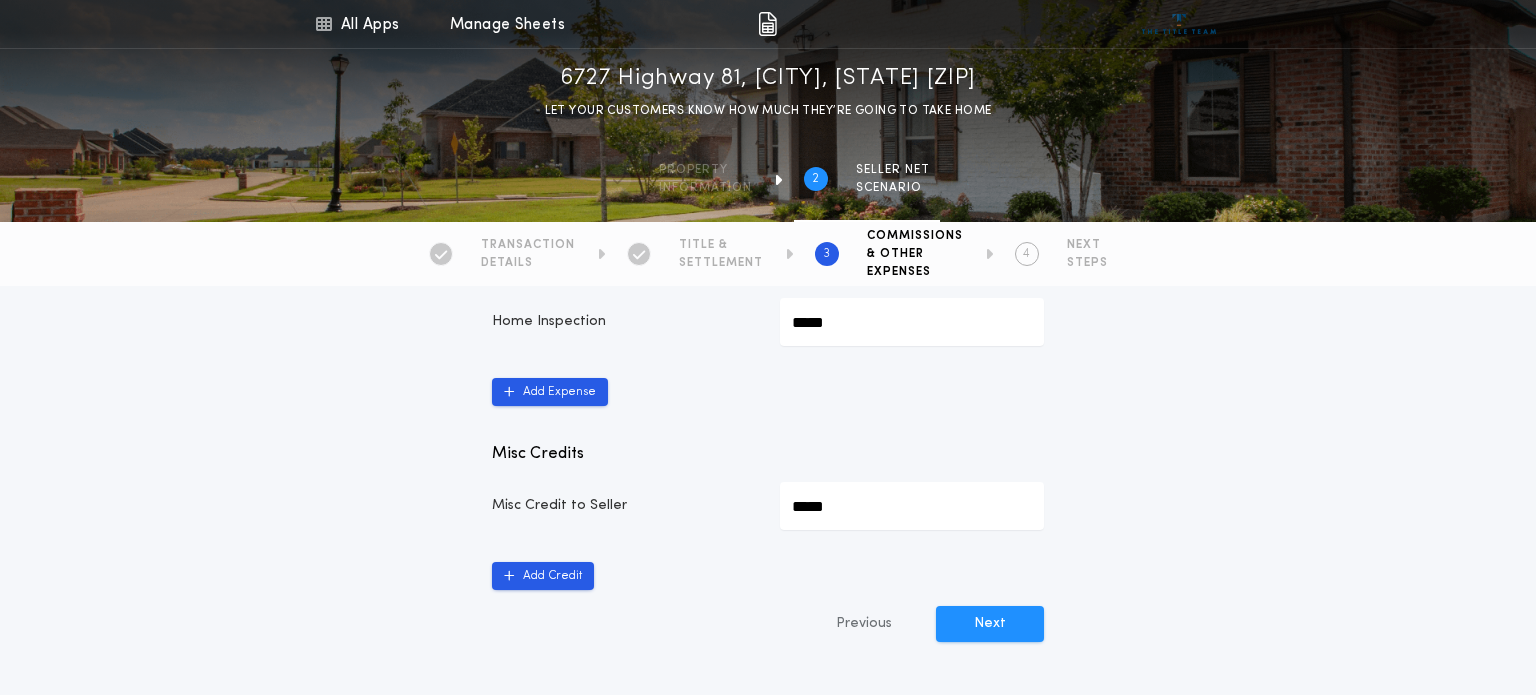 scroll, scrollTop: 1059, scrollLeft: 0, axis: vertical 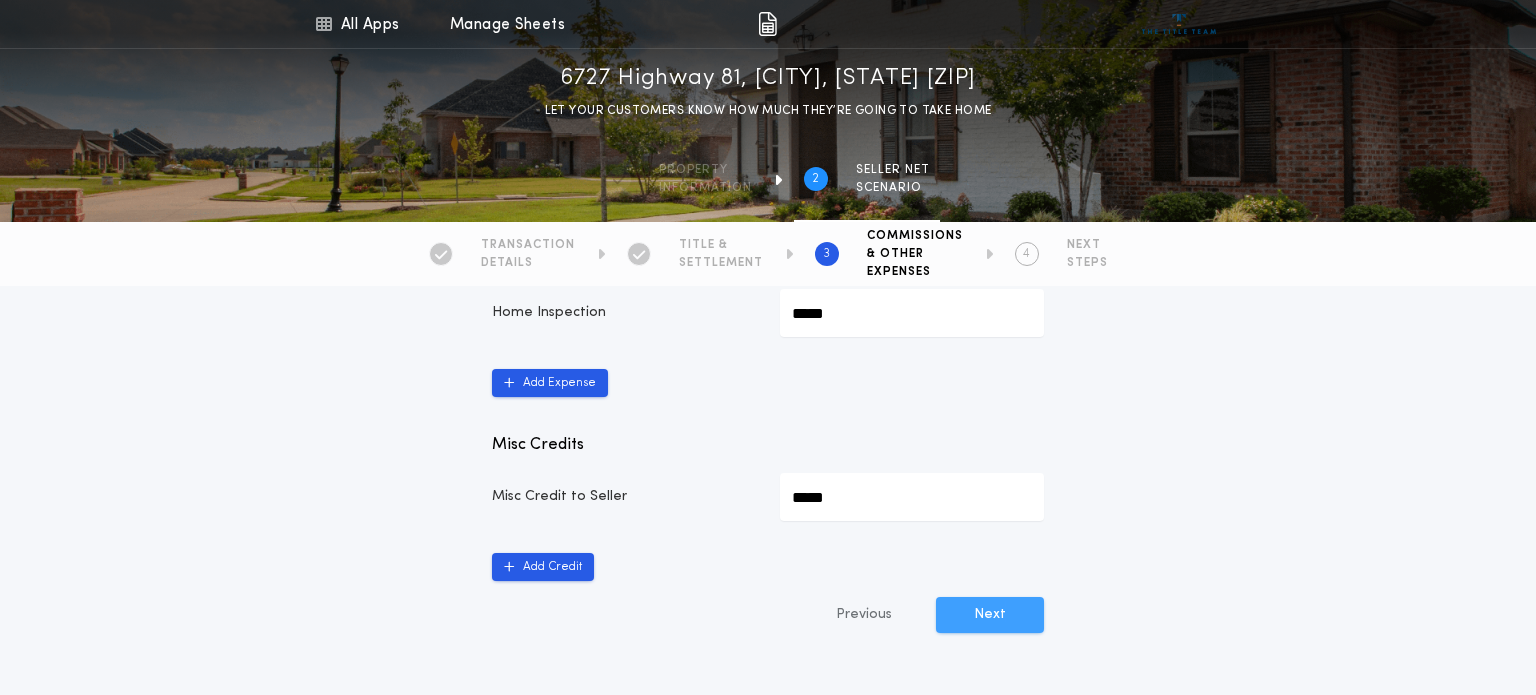 click on "Next" at bounding box center (990, 615) 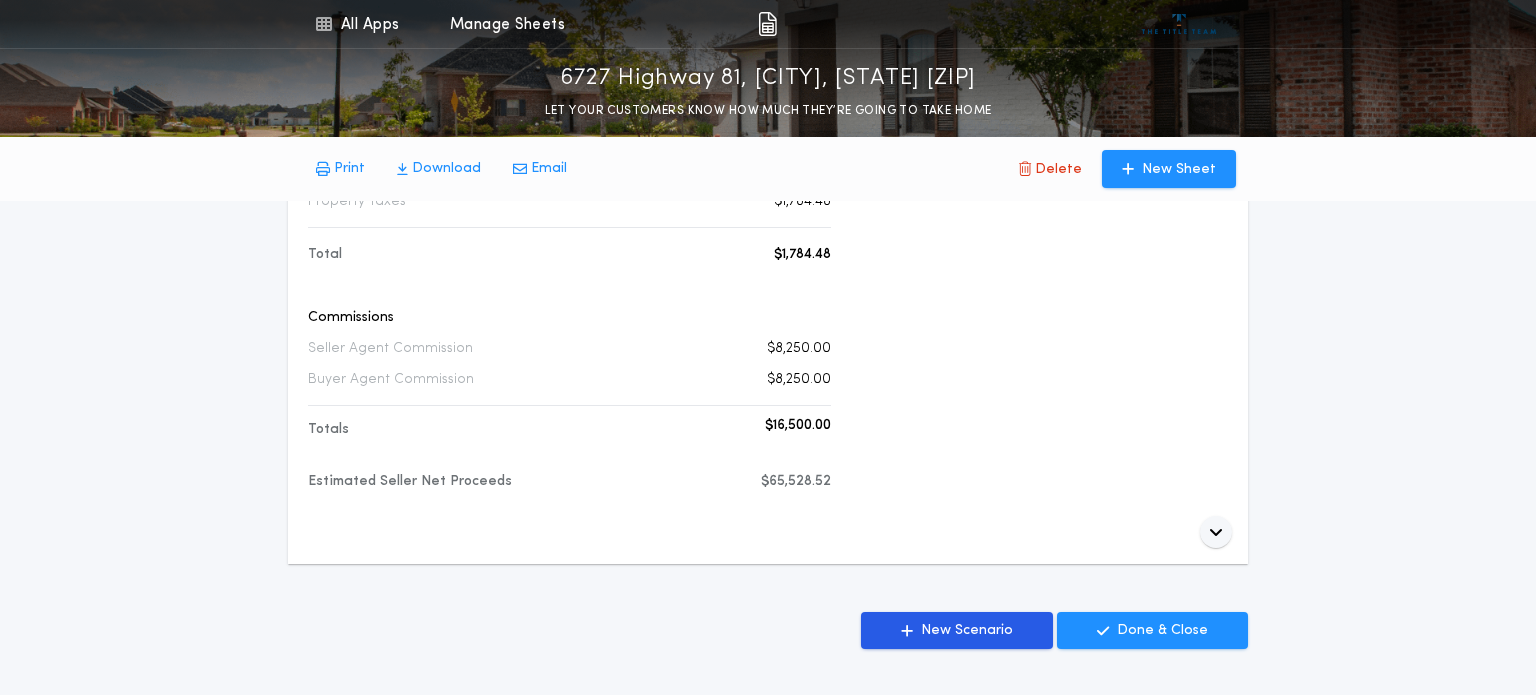 scroll, scrollTop: 0, scrollLeft: 0, axis: both 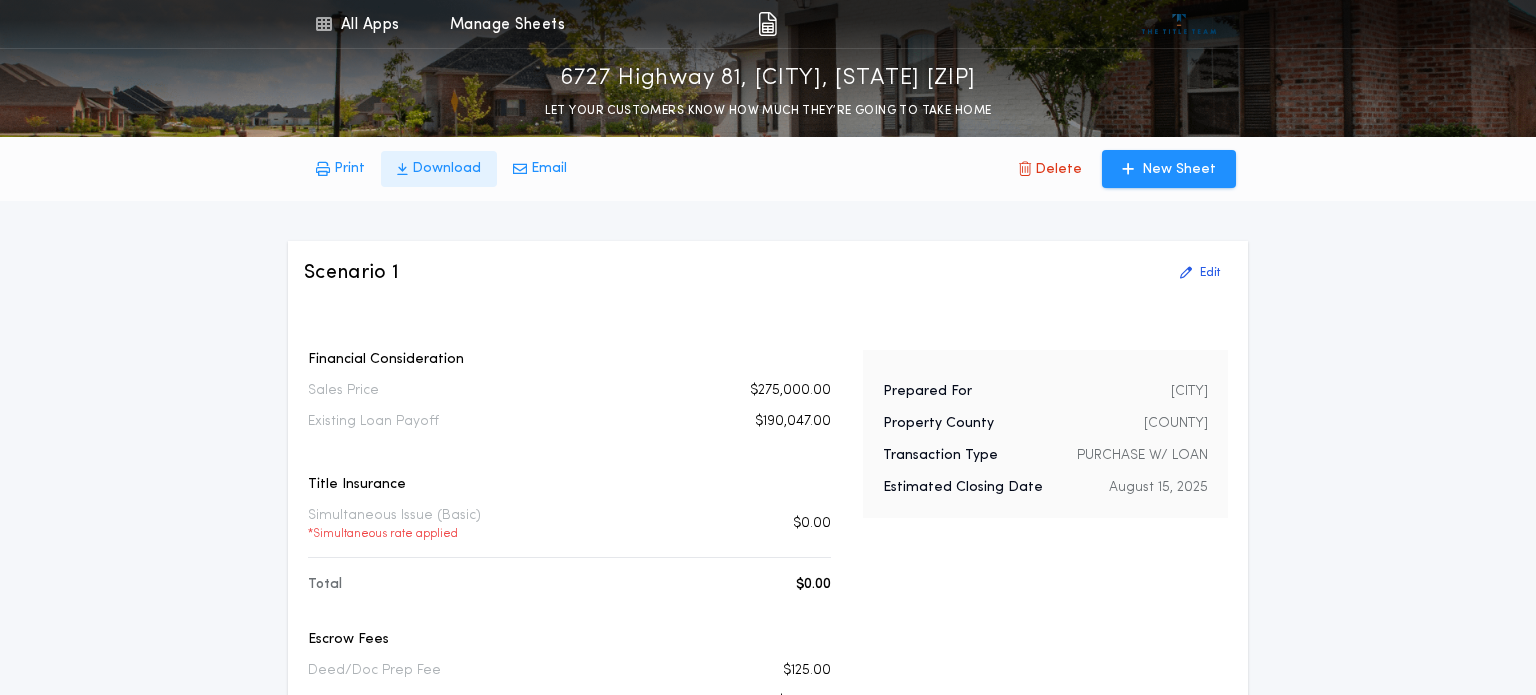 click on "Download" at bounding box center [349, 169] 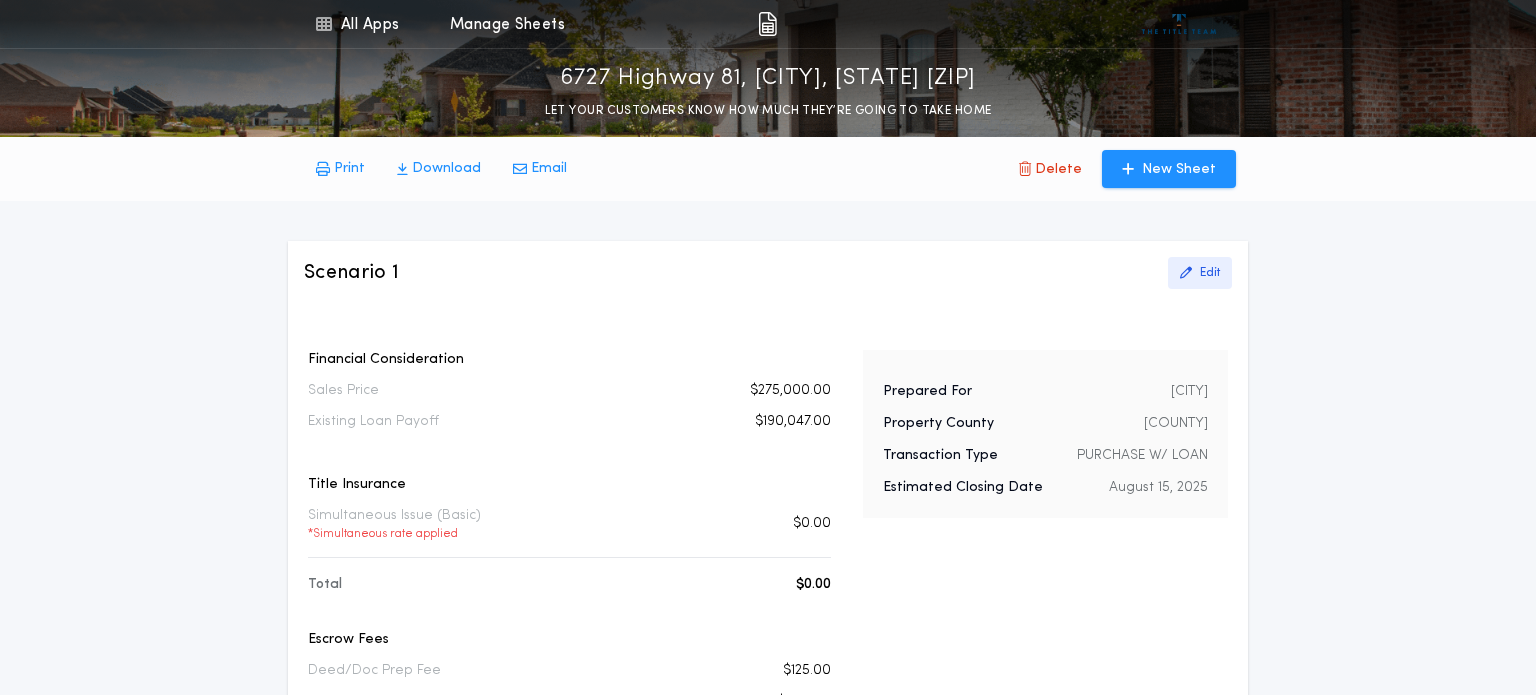 click on "Edit" at bounding box center (1210, 273) 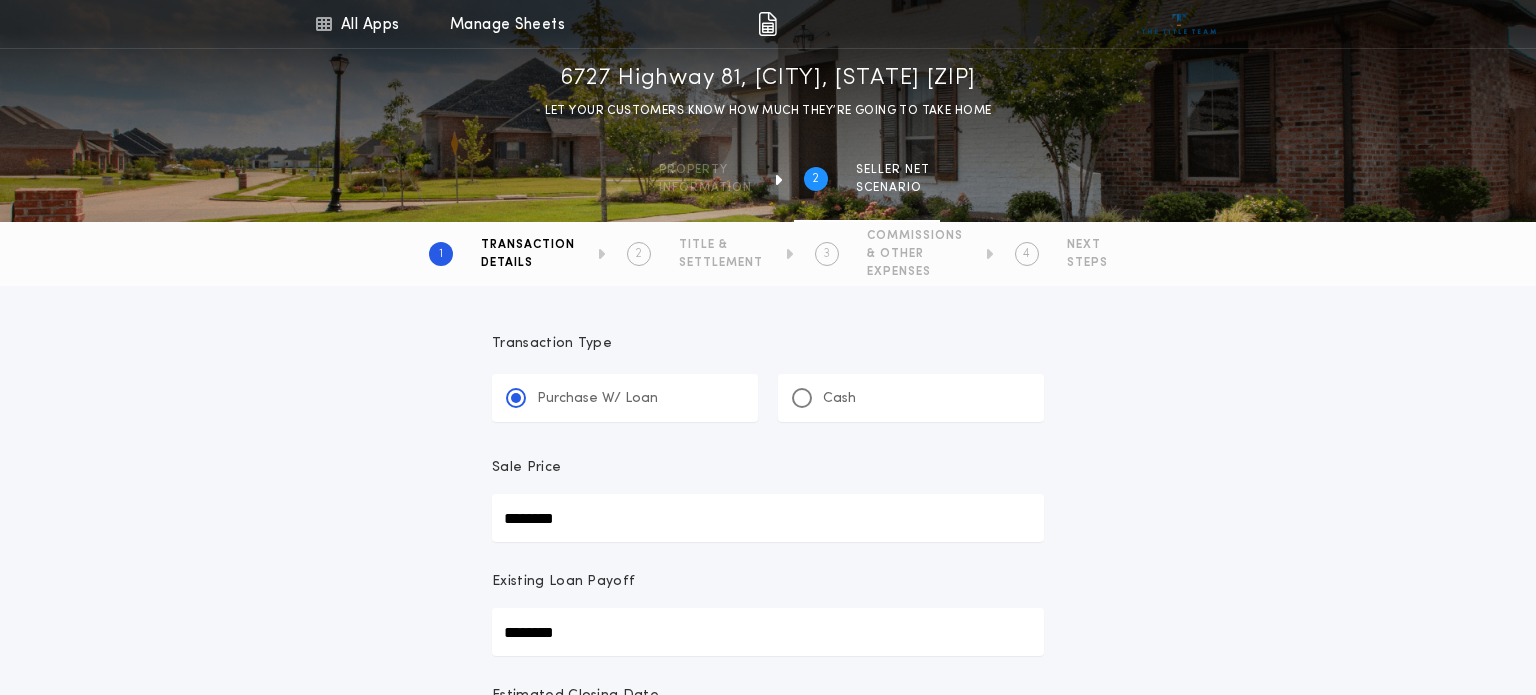 click on "********" at bounding box center (768, 518) 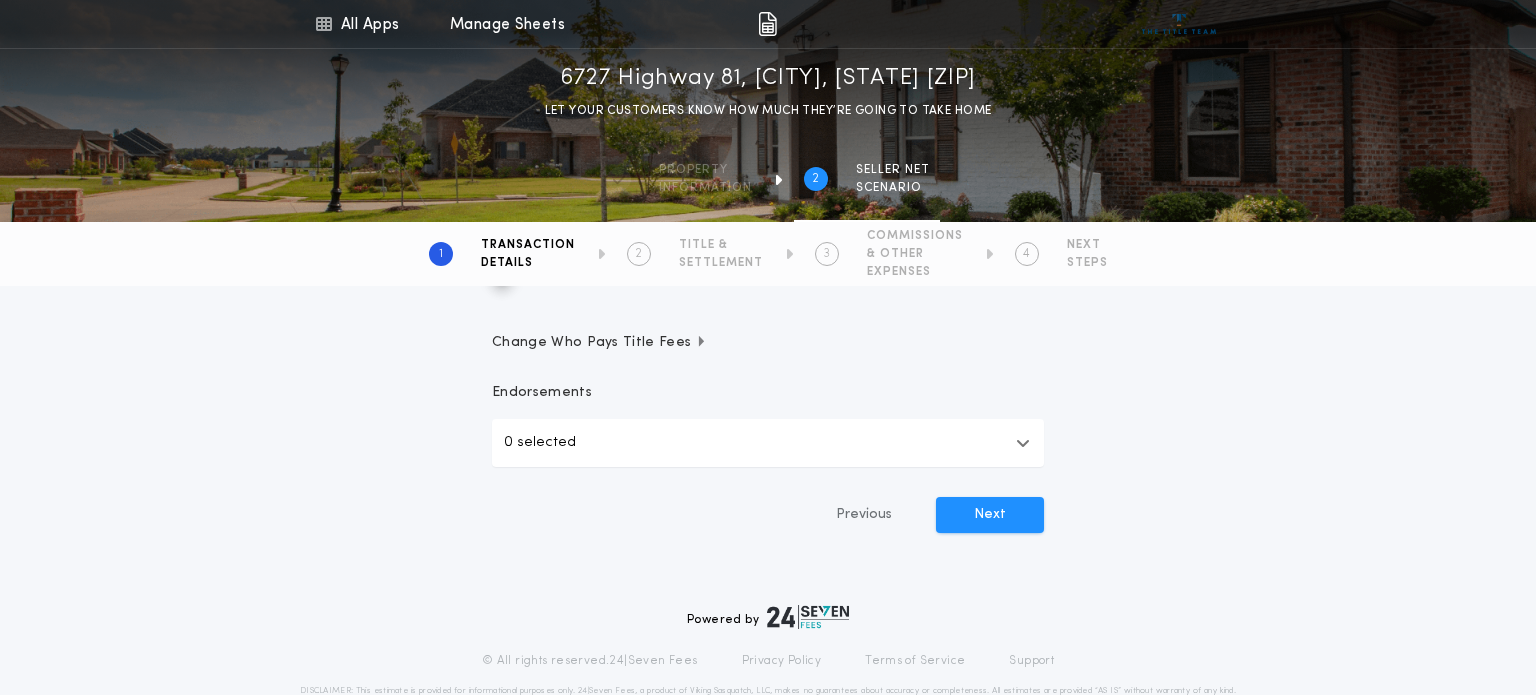 scroll, scrollTop: 612, scrollLeft: 0, axis: vertical 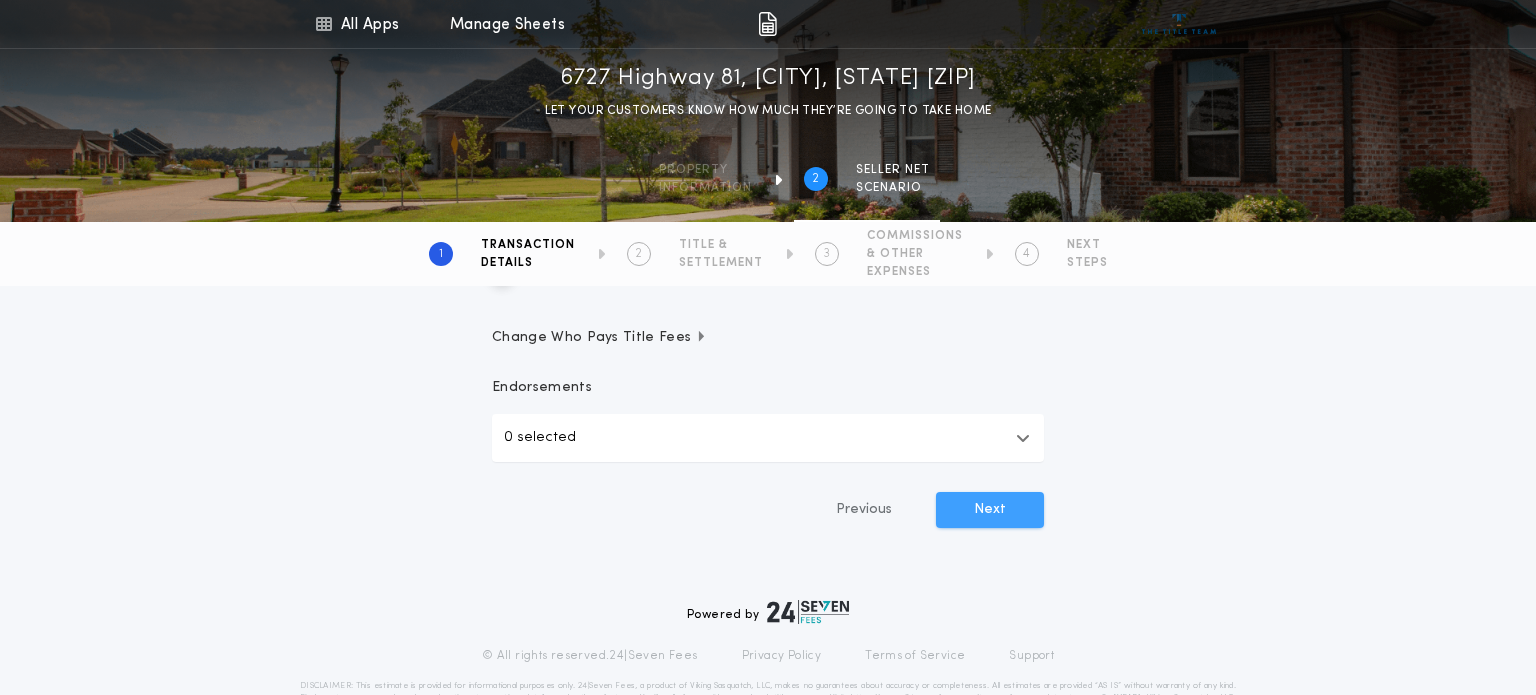 type on "********" 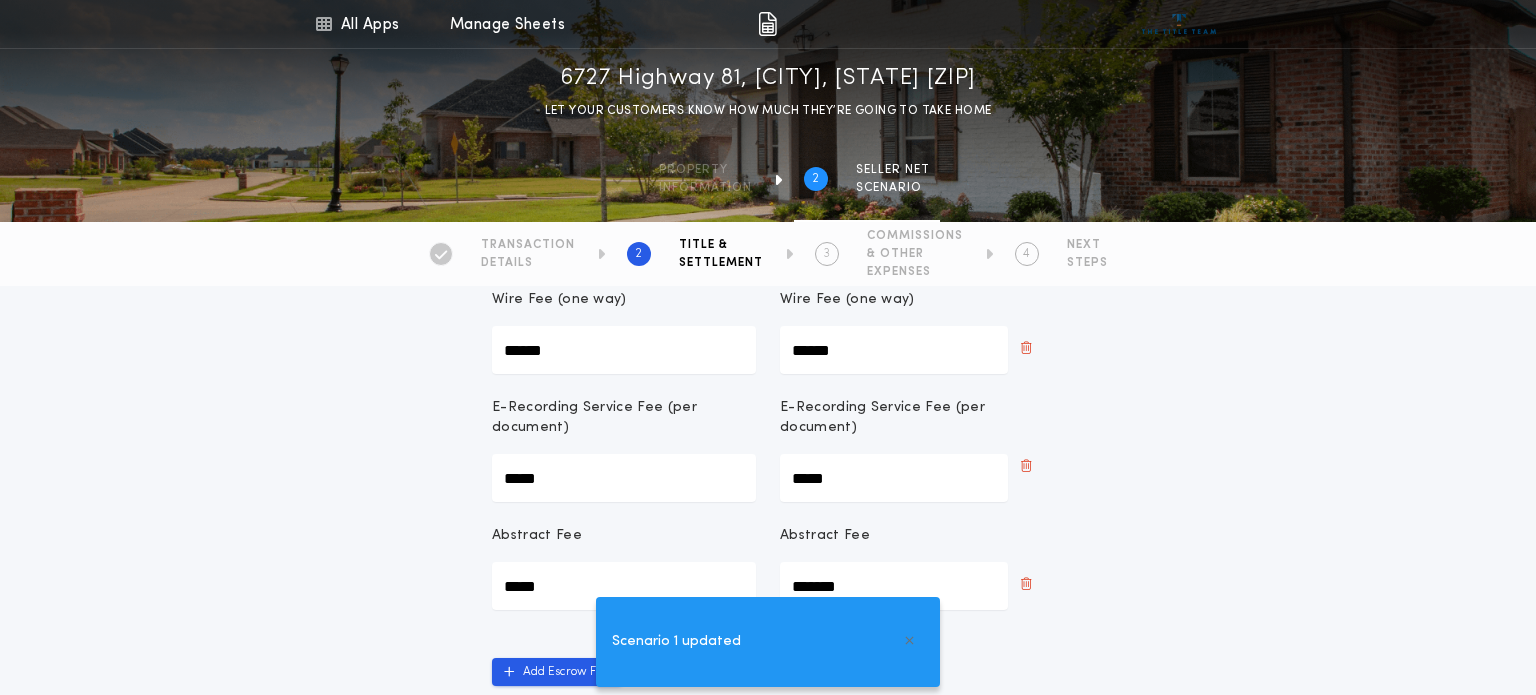 scroll, scrollTop: 1200, scrollLeft: 0, axis: vertical 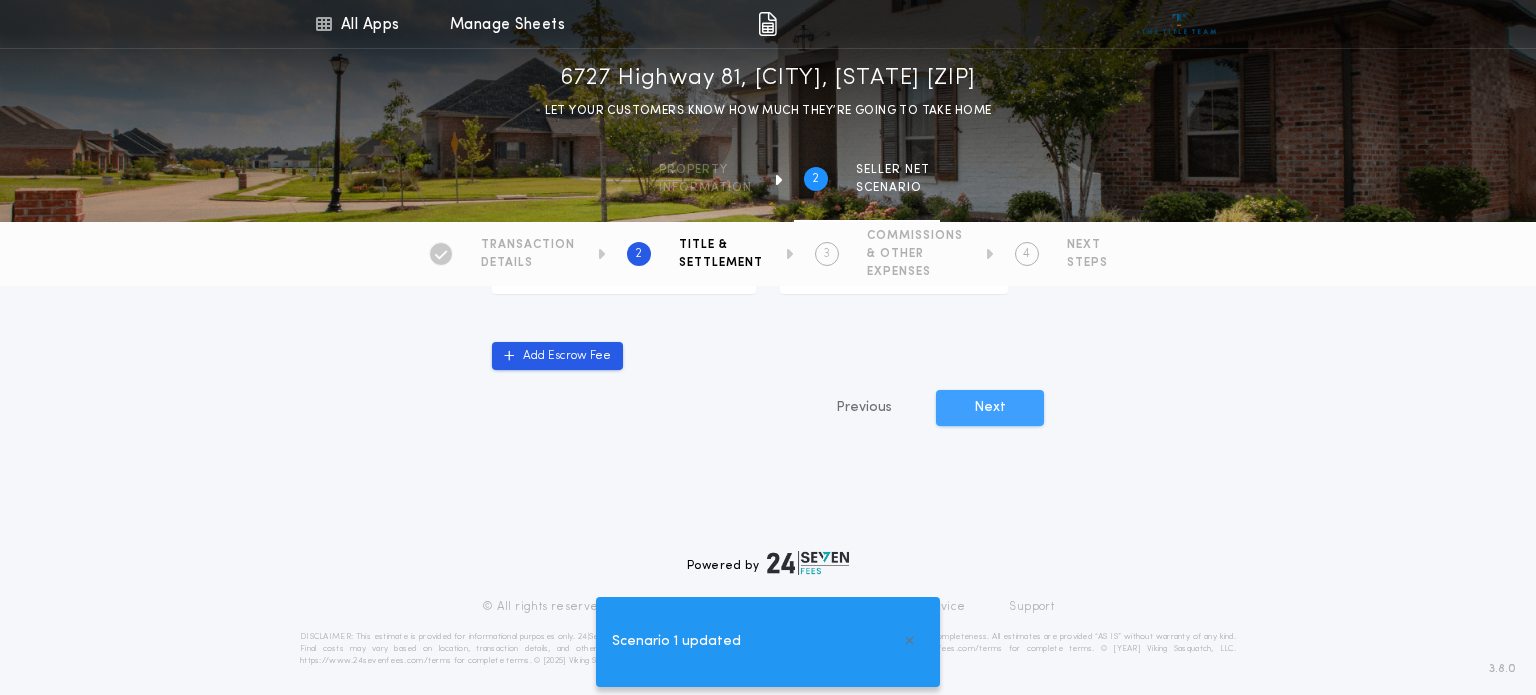 click on "Next" at bounding box center [990, 408] 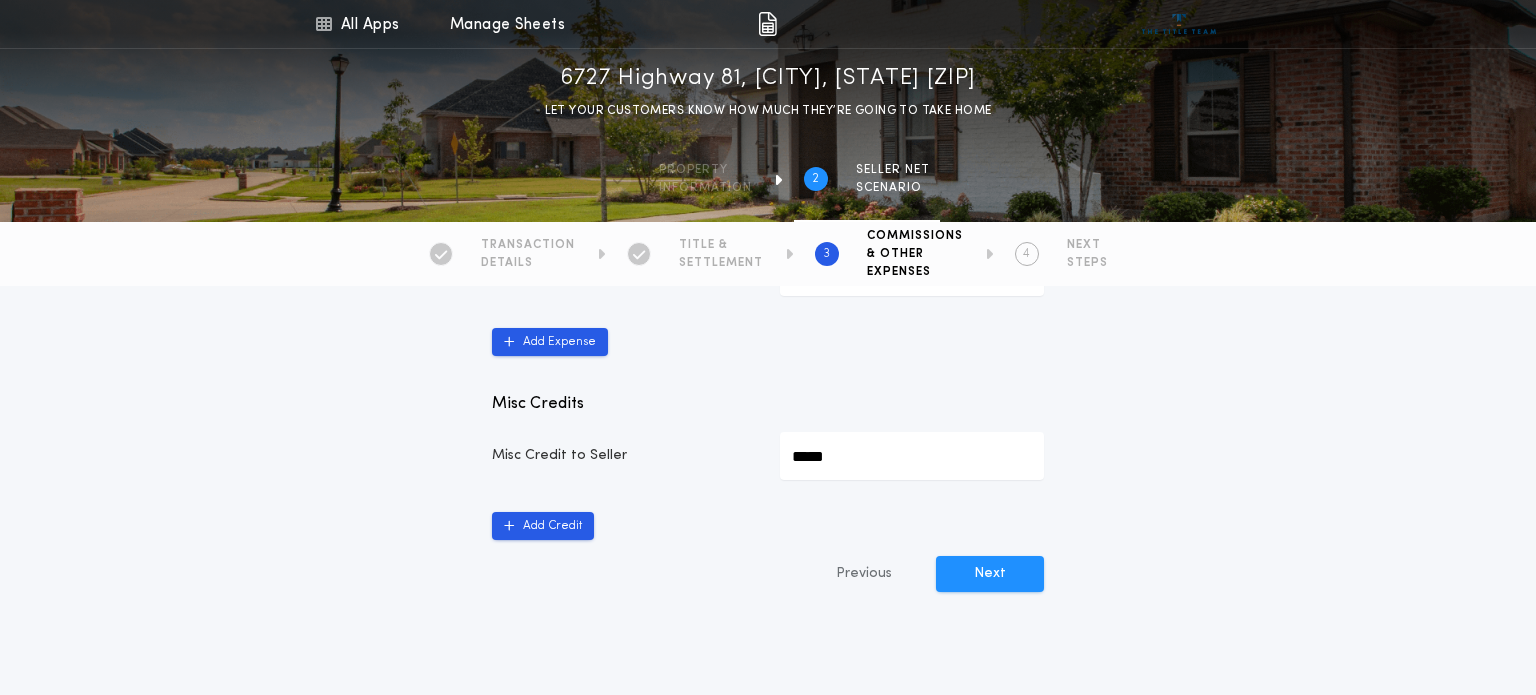 scroll, scrollTop: 1112, scrollLeft: 0, axis: vertical 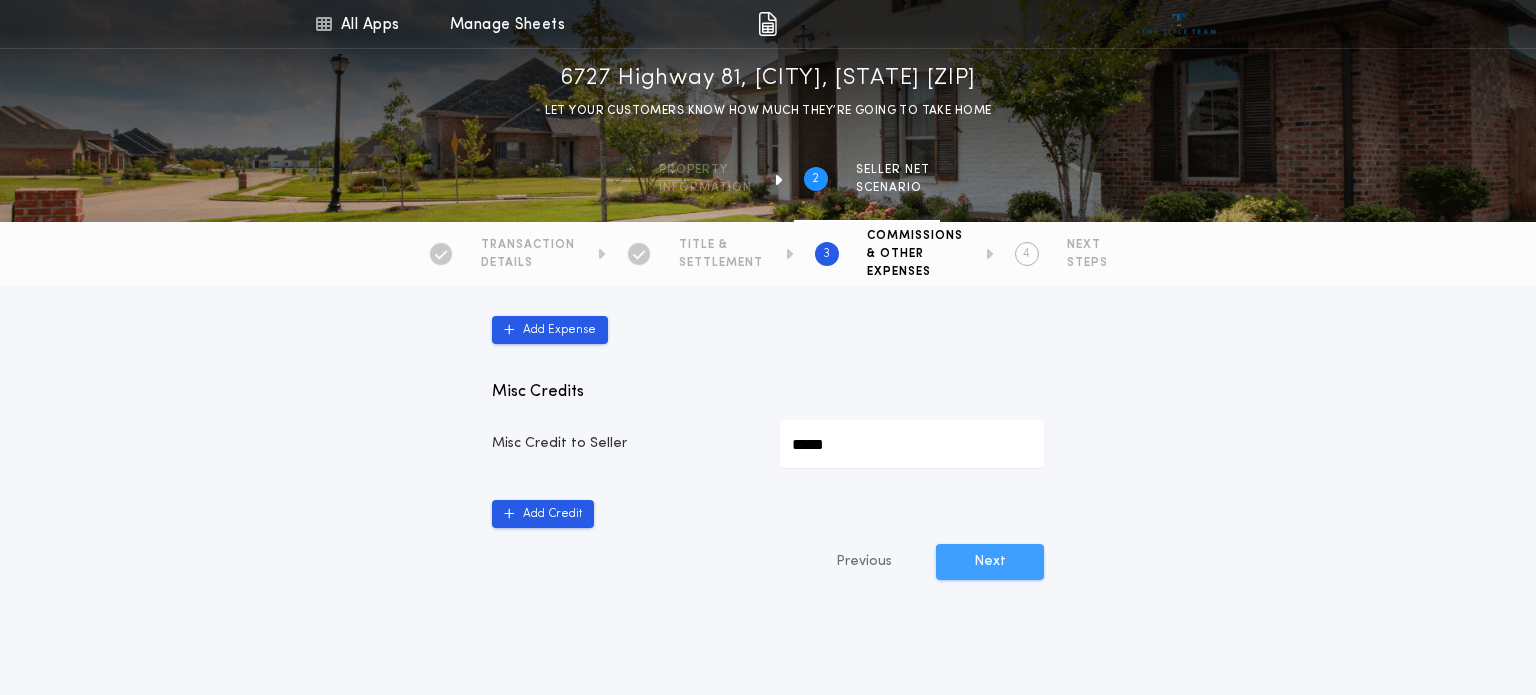 click on "Next" at bounding box center (990, 562) 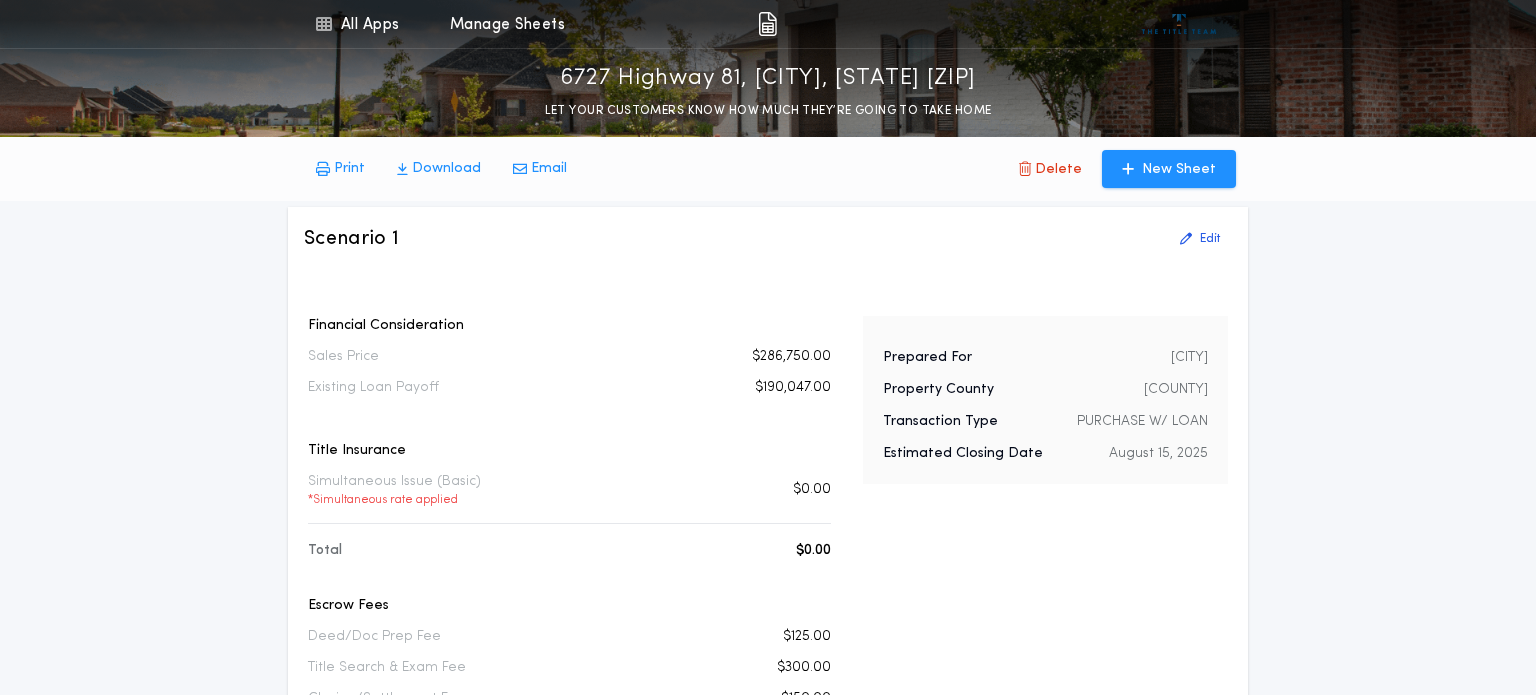 scroll, scrollTop: 0, scrollLeft: 0, axis: both 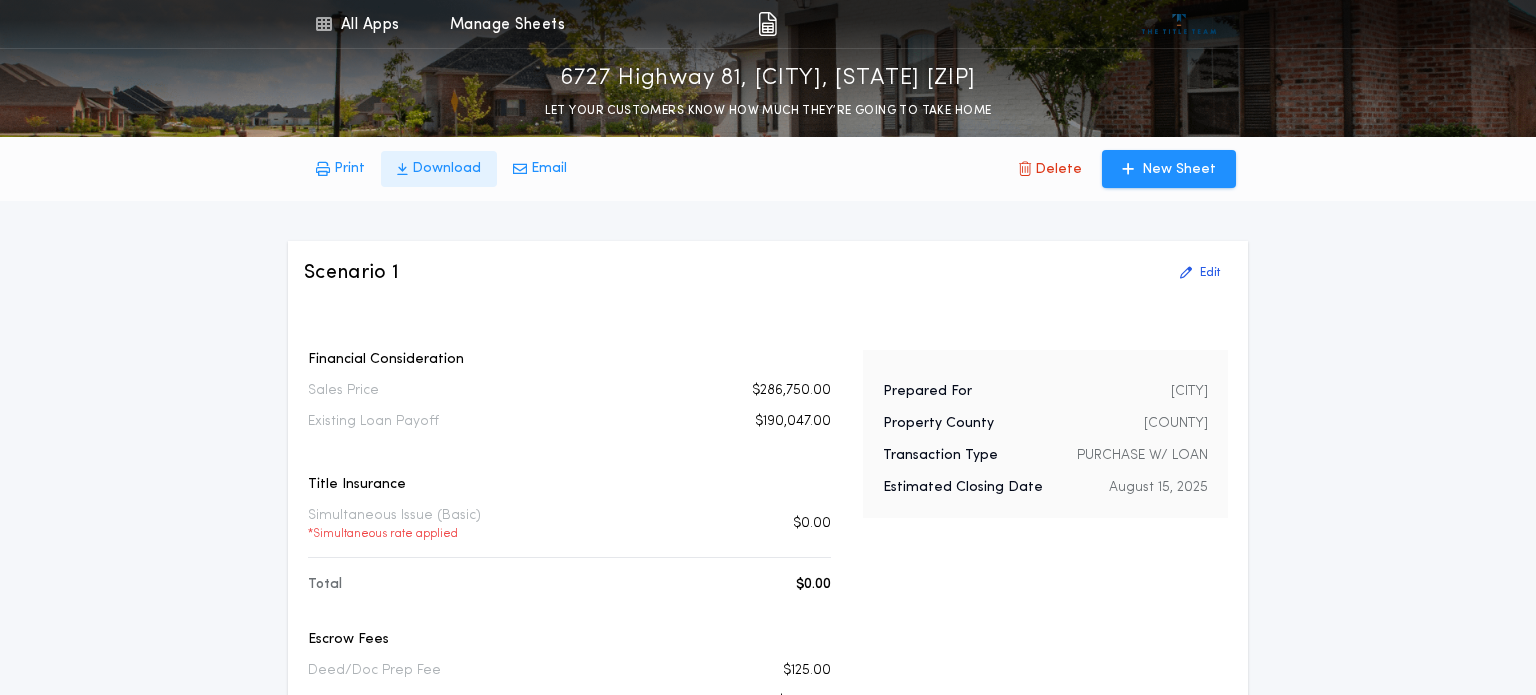 click on "Download" at bounding box center (349, 169) 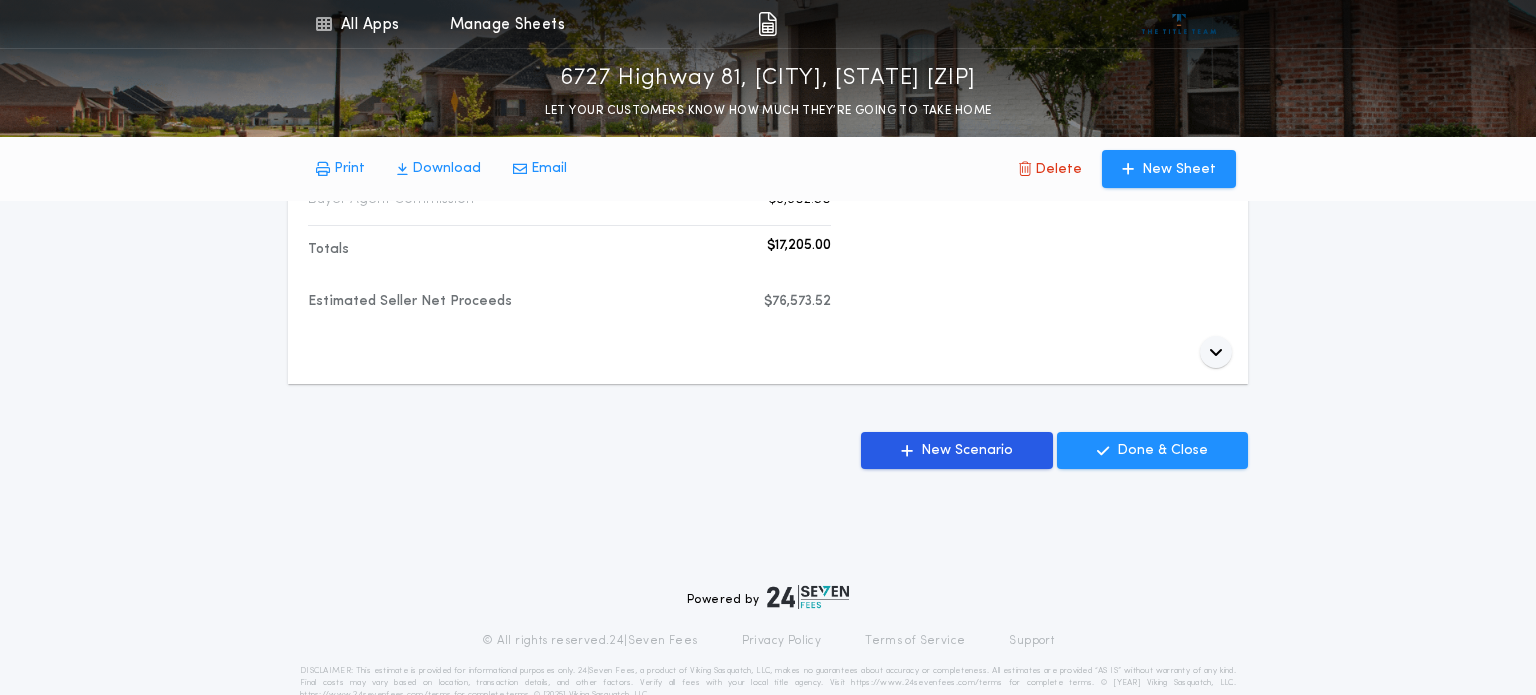 scroll, scrollTop: 988, scrollLeft: 0, axis: vertical 